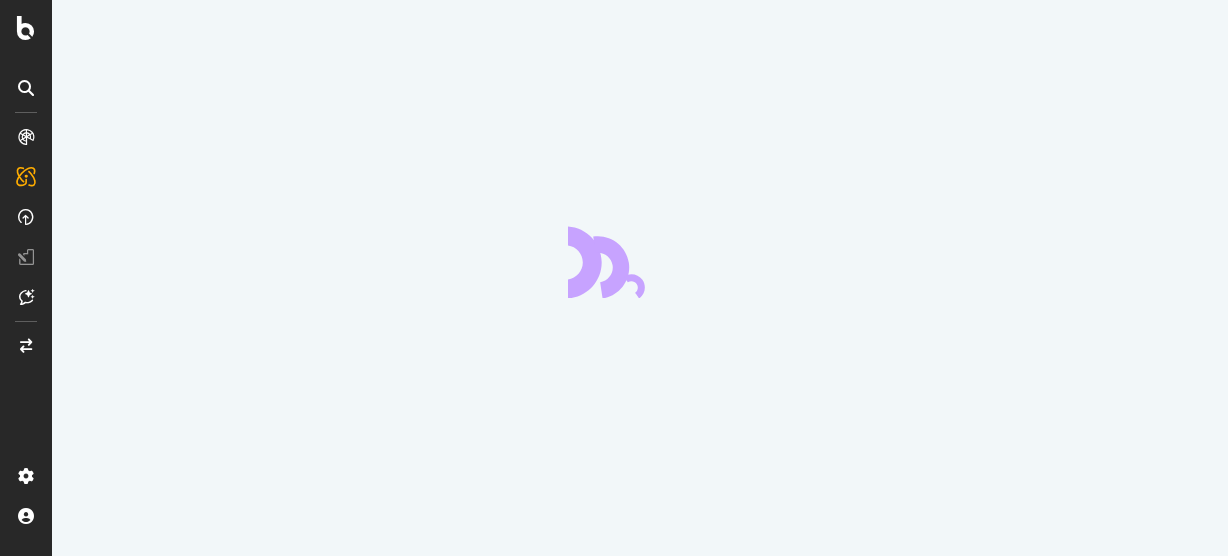 scroll, scrollTop: 0, scrollLeft: 0, axis: both 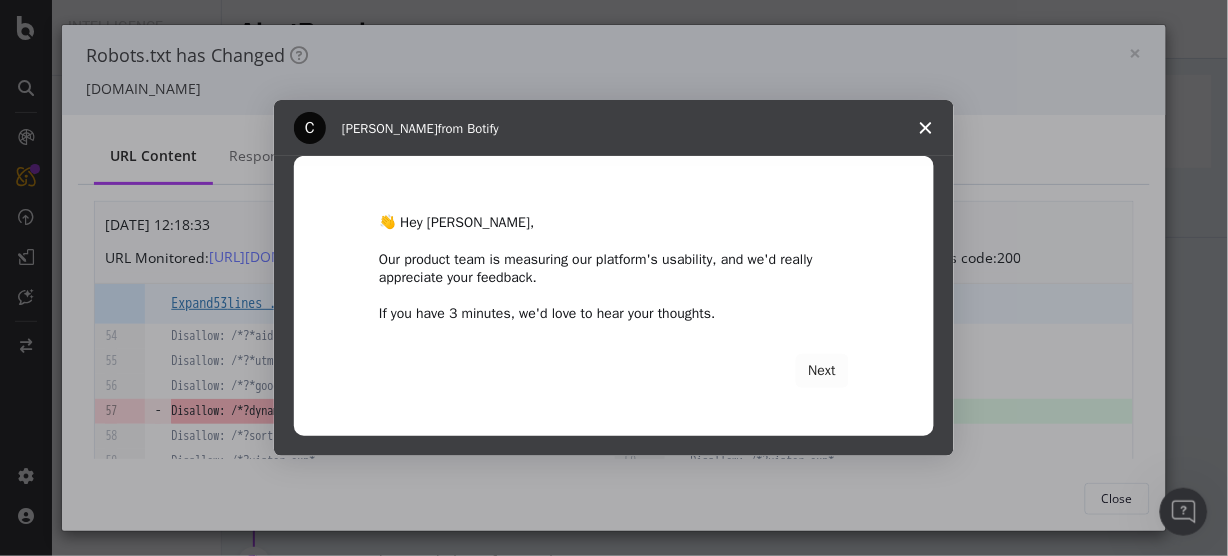 click 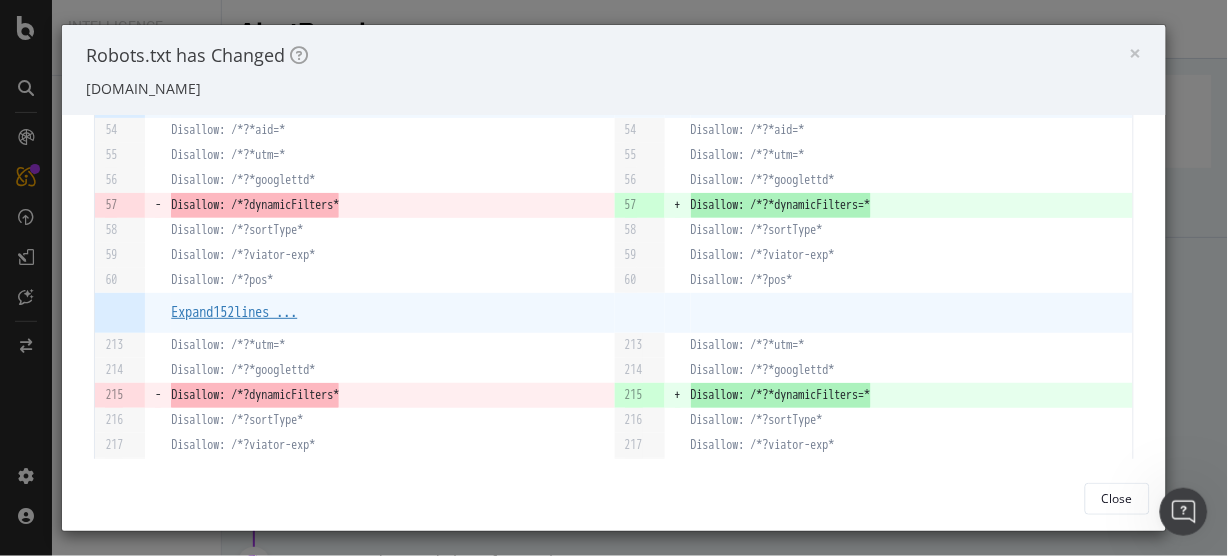 scroll, scrollTop: 0, scrollLeft: 0, axis: both 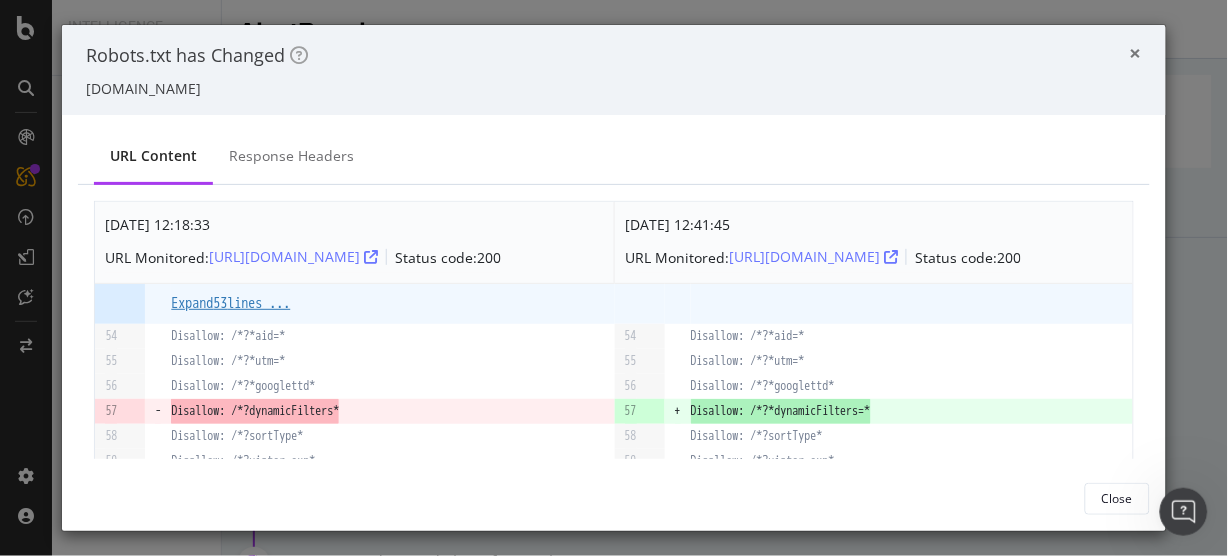 drag, startPoint x: 1137, startPoint y: 56, endPoint x: 818, endPoint y: 254, distance: 375.45306 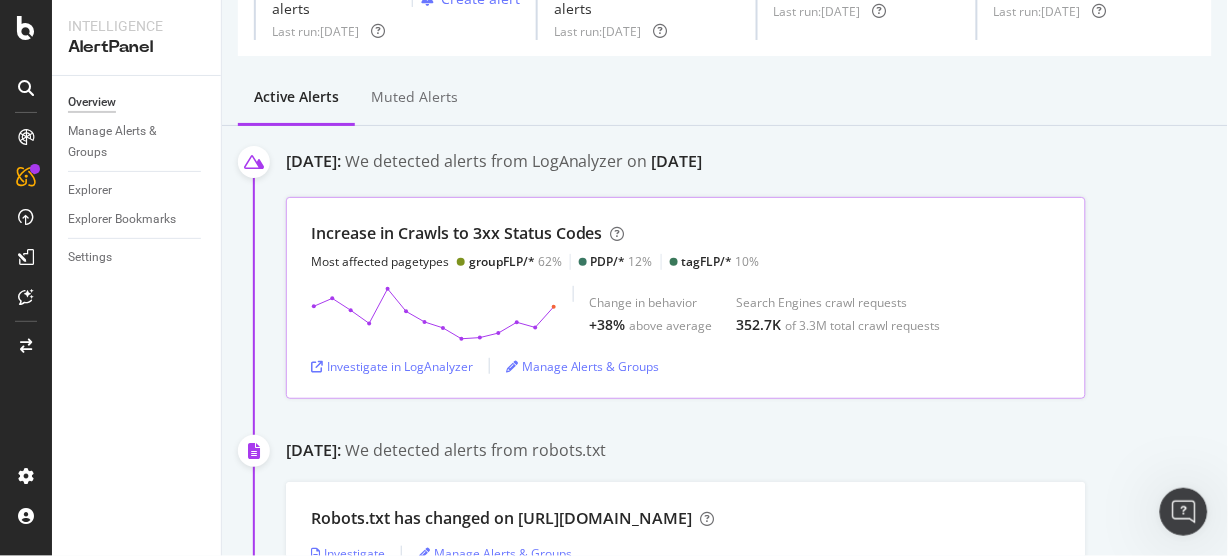 scroll, scrollTop: 106, scrollLeft: 0, axis: vertical 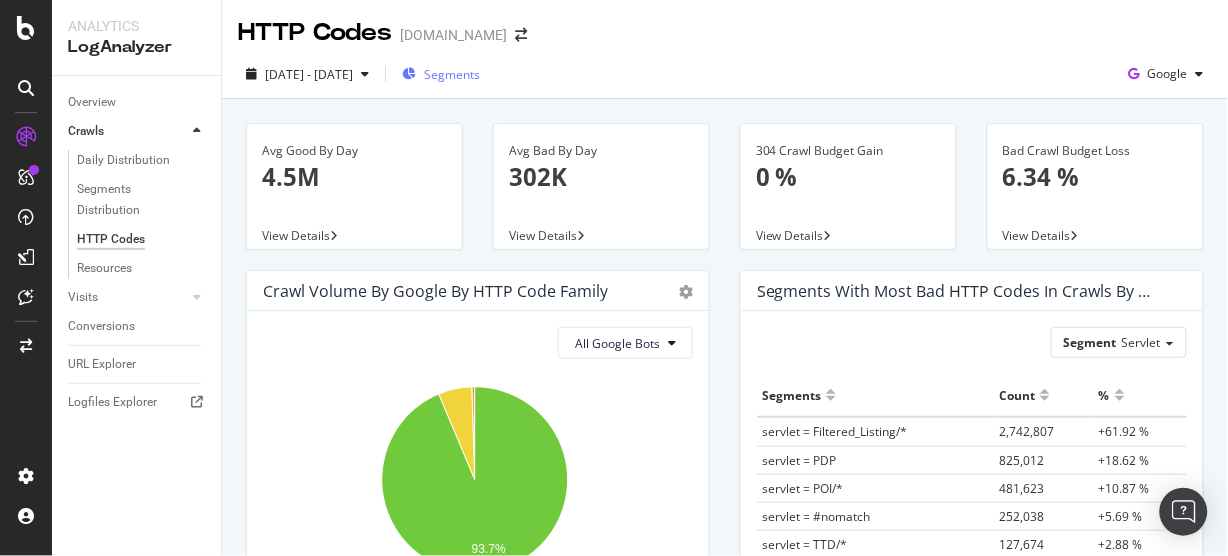 click on "Segments" at bounding box center [441, 74] 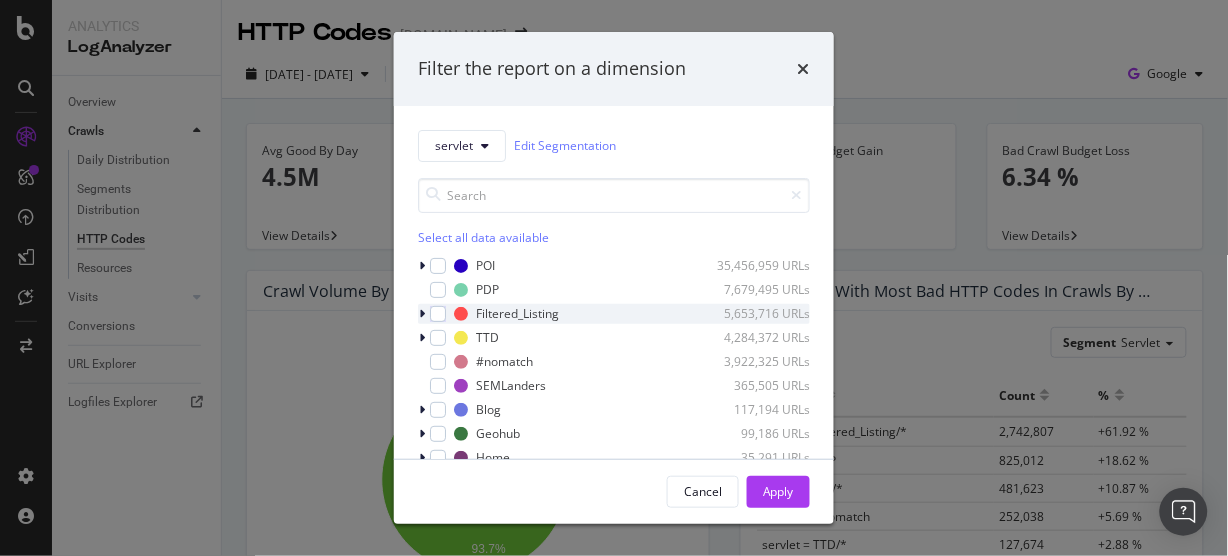 click on "Filtered_Listing 5,653,716   URLs" at bounding box center [614, 314] 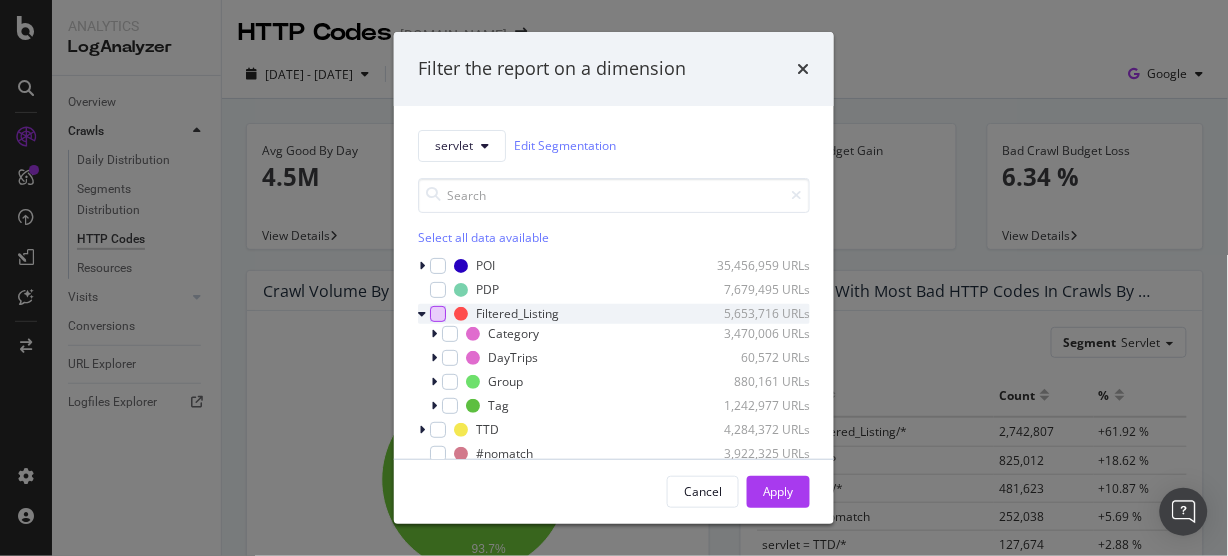 click at bounding box center (438, 314) 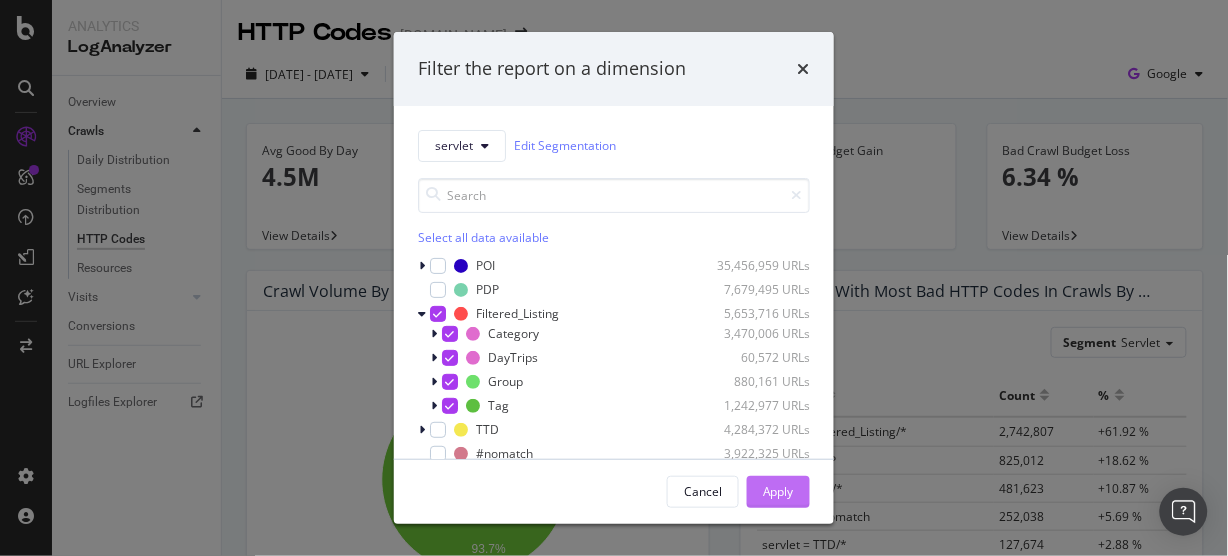 click on "Apply" at bounding box center [778, 491] 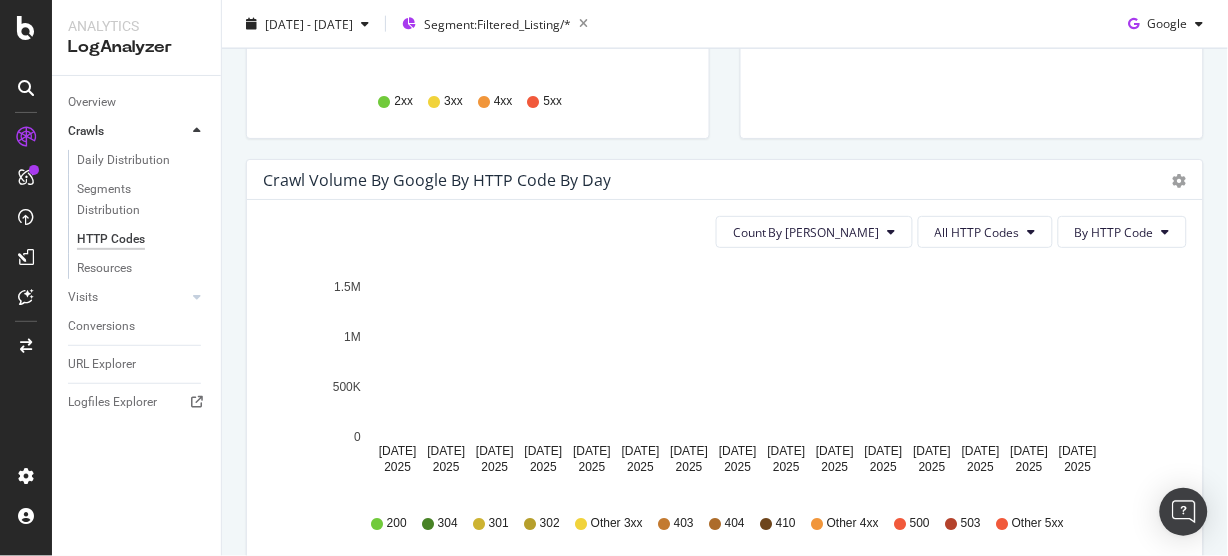 scroll, scrollTop: 640, scrollLeft: 0, axis: vertical 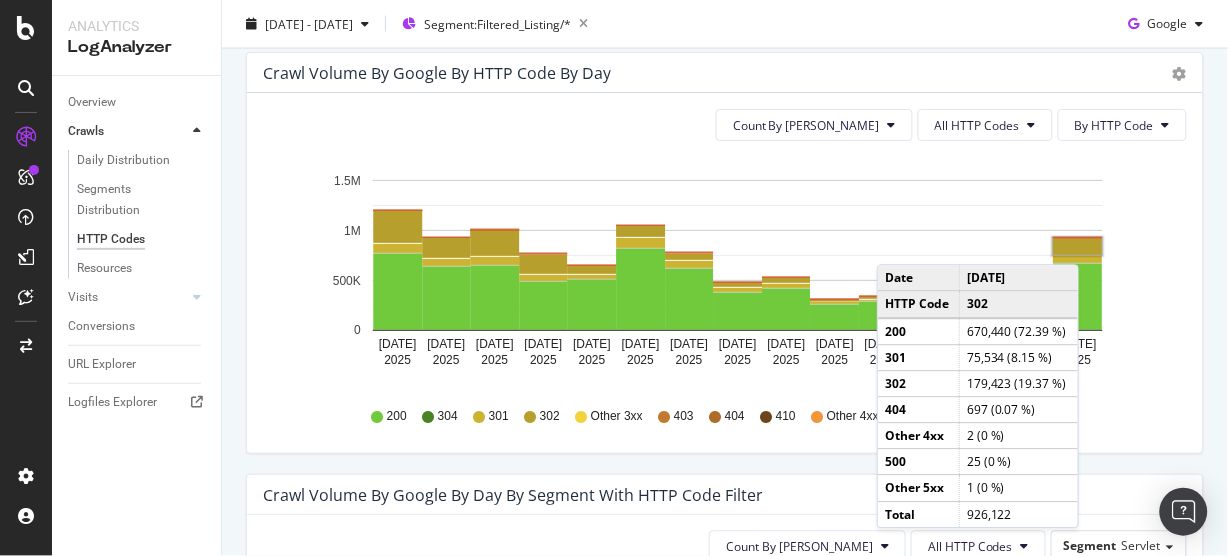 click 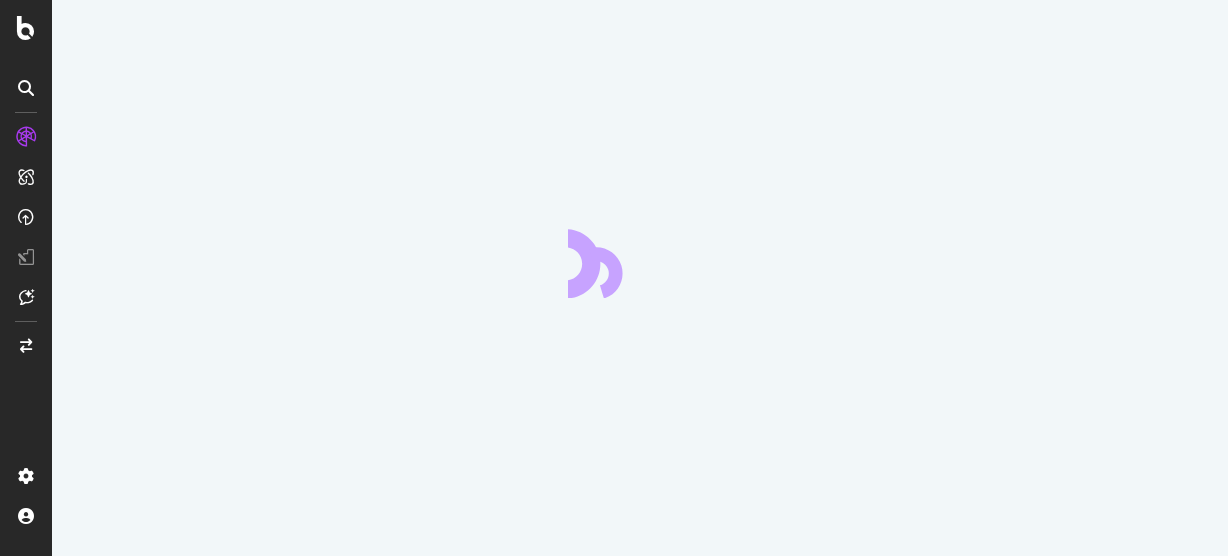scroll, scrollTop: 0, scrollLeft: 0, axis: both 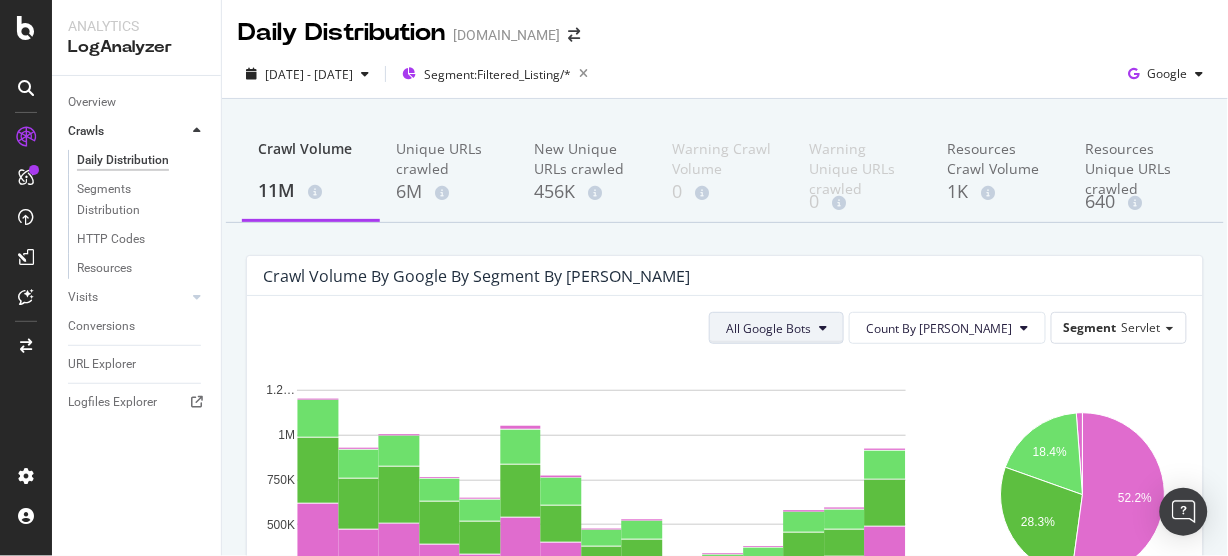 click on "All Google Bots" at bounding box center [768, 328] 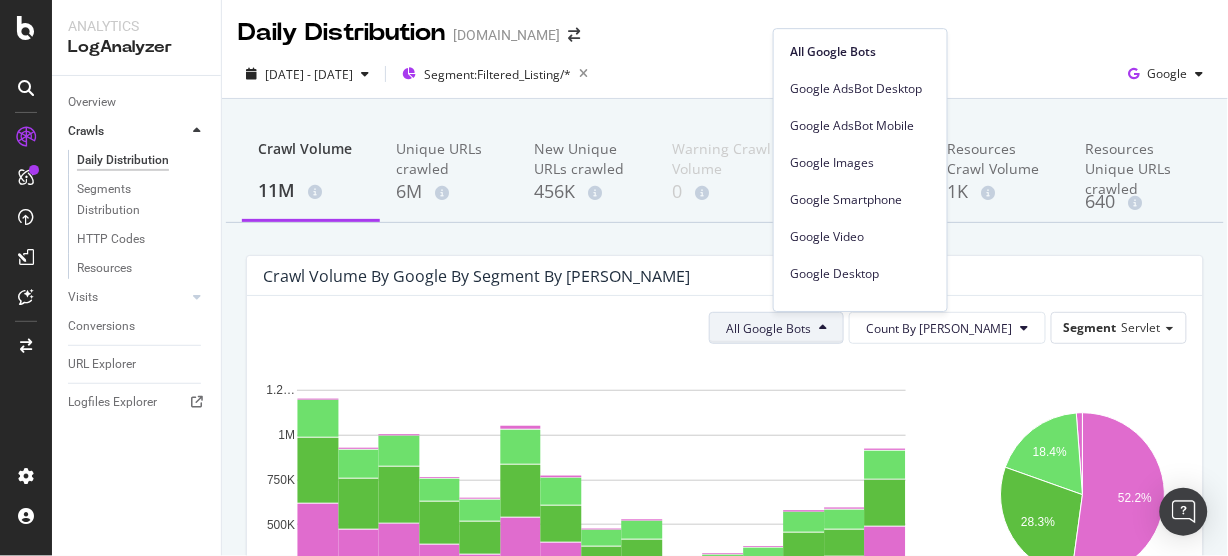click on "All Google Bots" at bounding box center [768, 328] 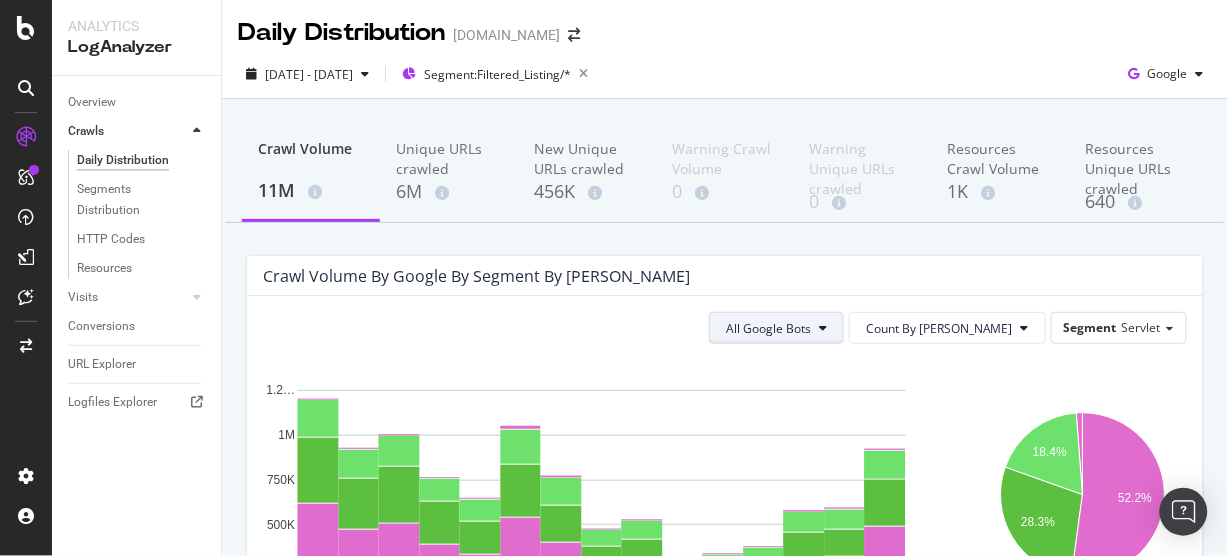 click on "All Google Bots" at bounding box center (768, 328) 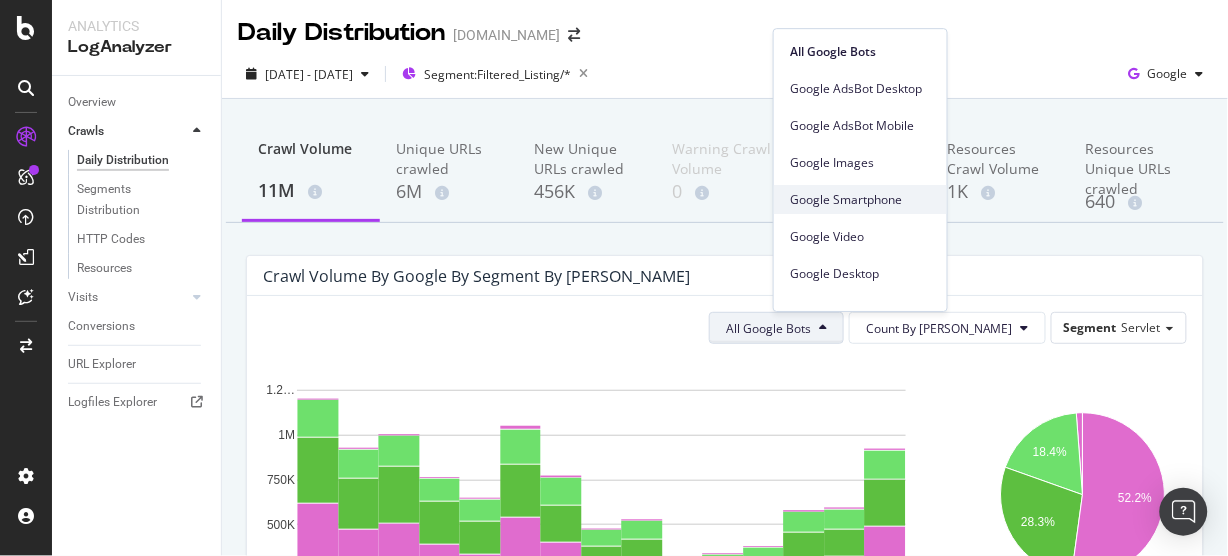 click on "Google Smartphone" at bounding box center (860, 200) 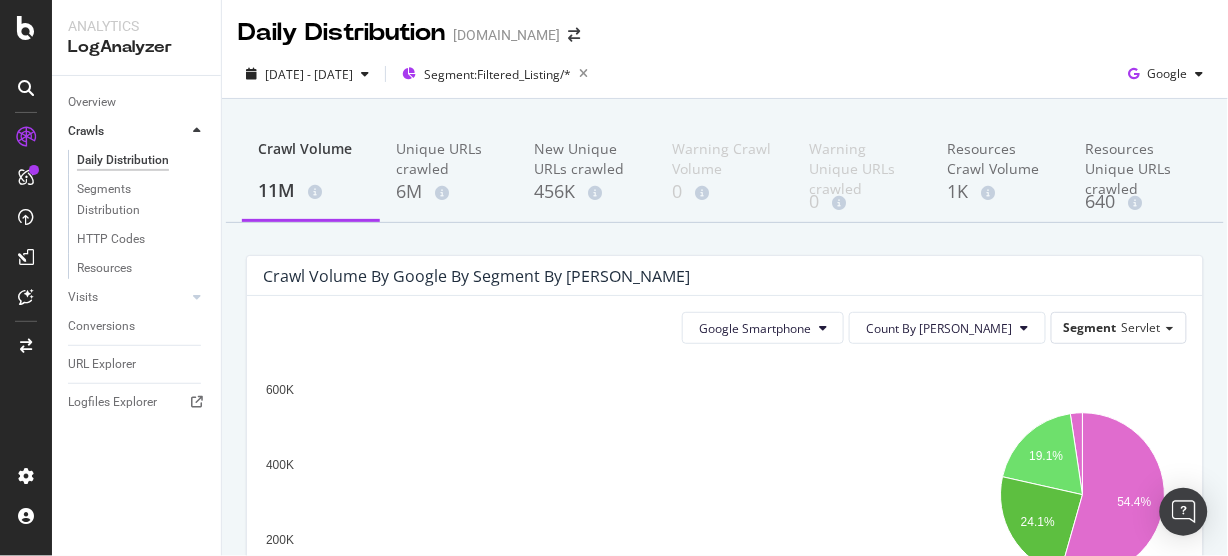 scroll, scrollTop: 213, scrollLeft: 0, axis: vertical 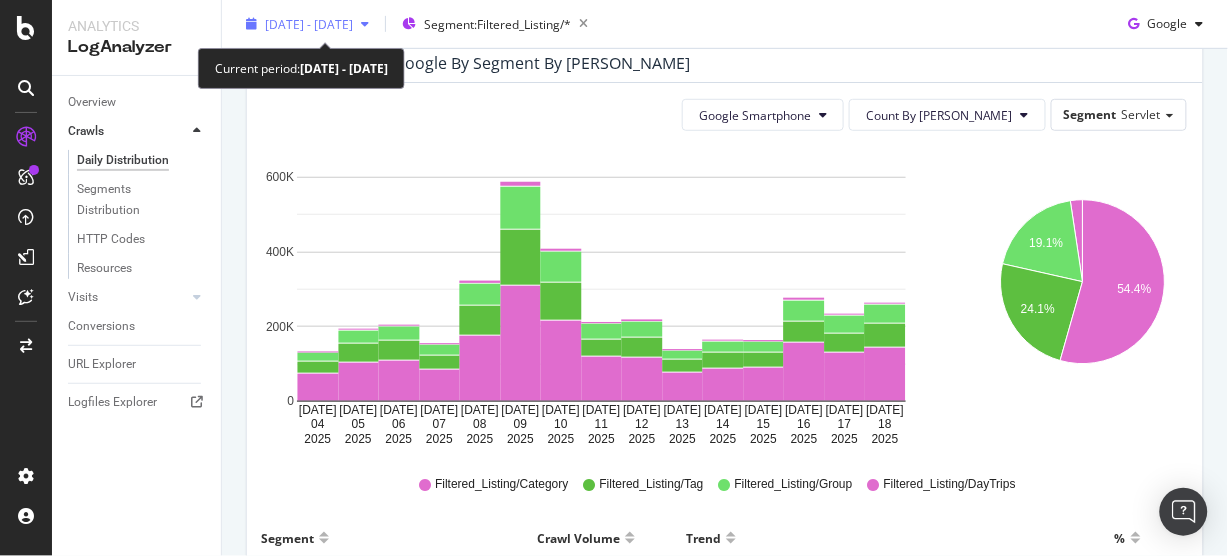 click on "[DATE] - [DATE]" at bounding box center [307, 24] 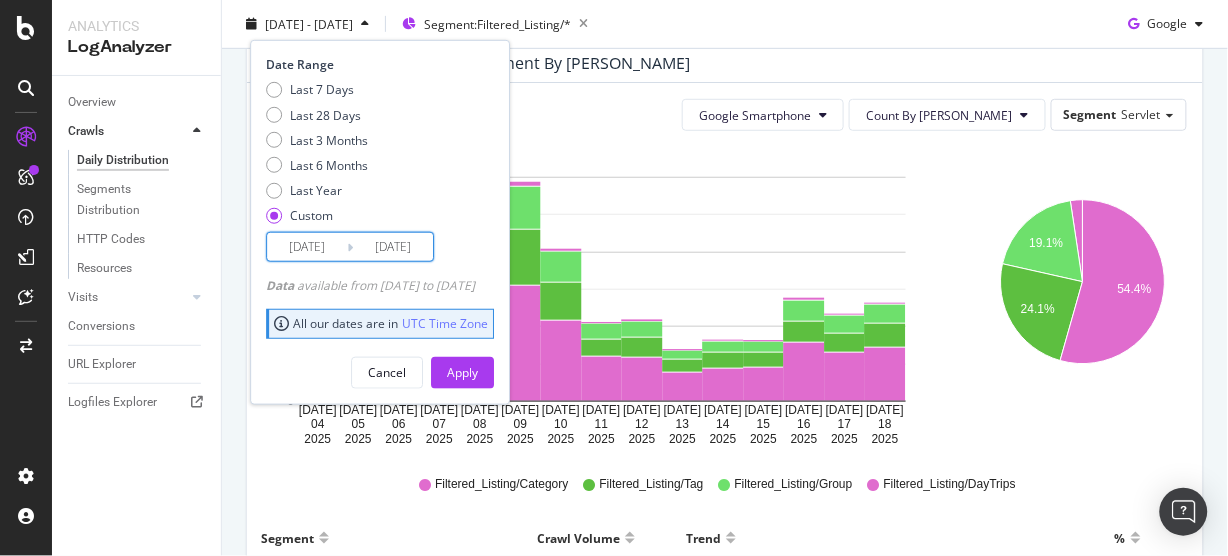 click on "[DATE]" at bounding box center (393, 247) 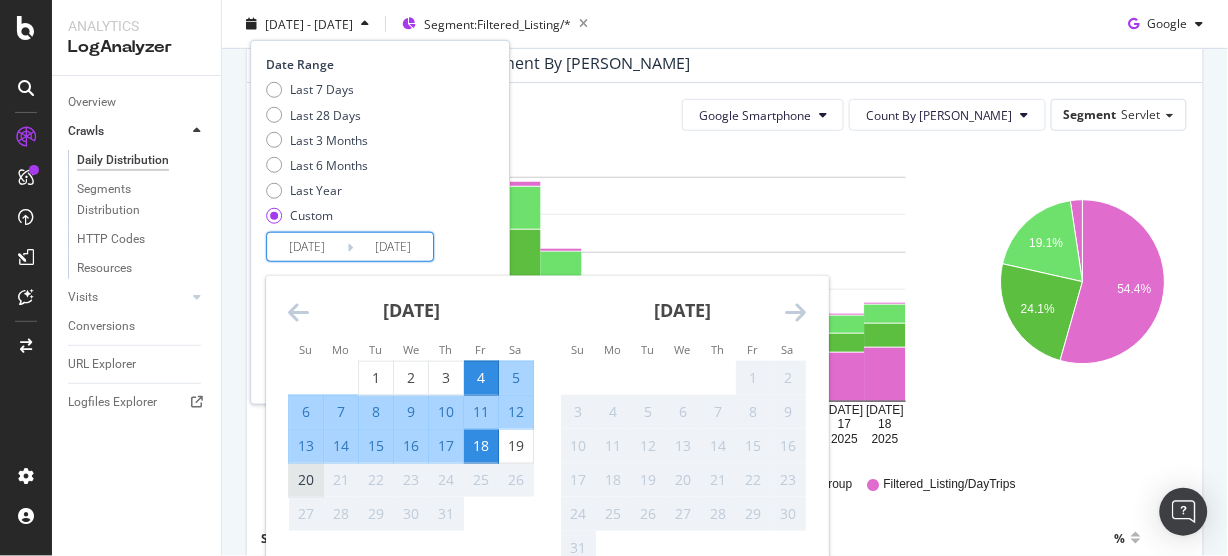 click on "20" at bounding box center [306, 480] 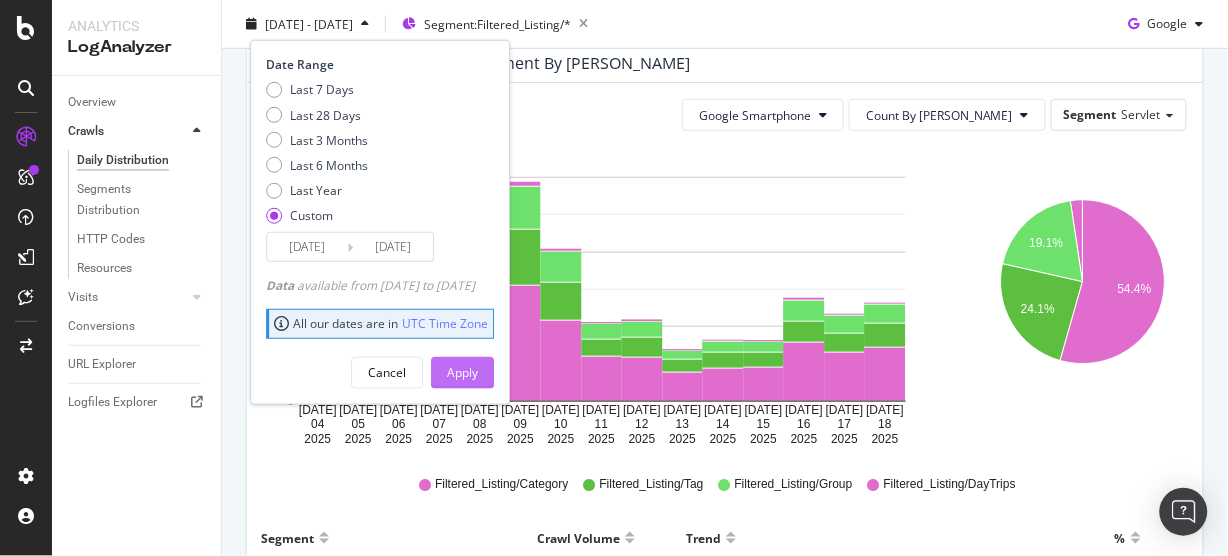 drag, startPoint x: 508, startPoint y: 373, endPoint x: 520, endPoint y: 368, distance: 13 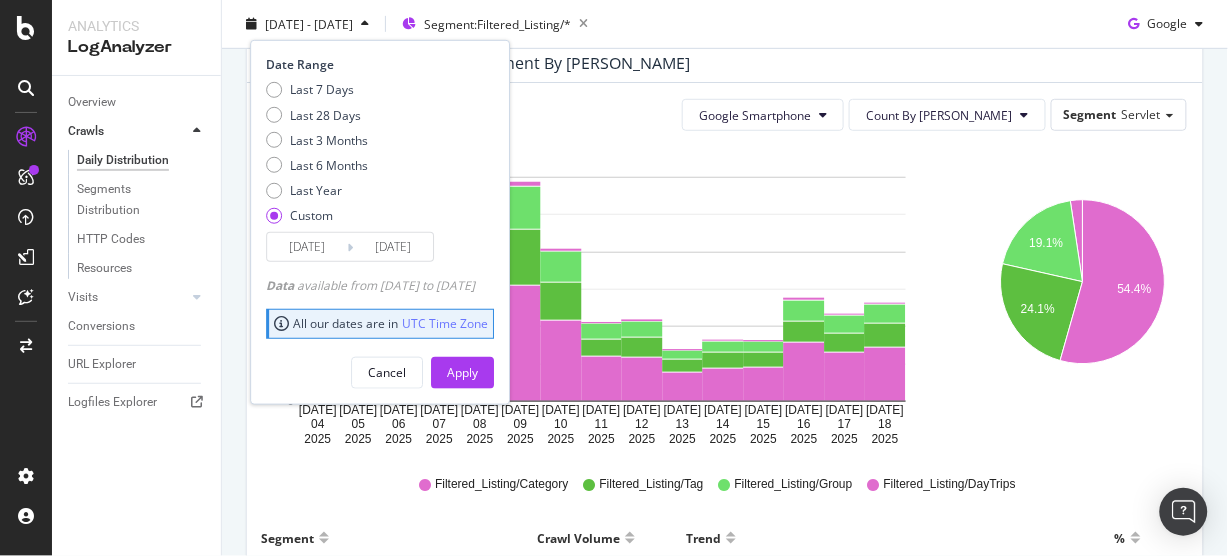 click on "Apply" at bounding box center (462, 372) 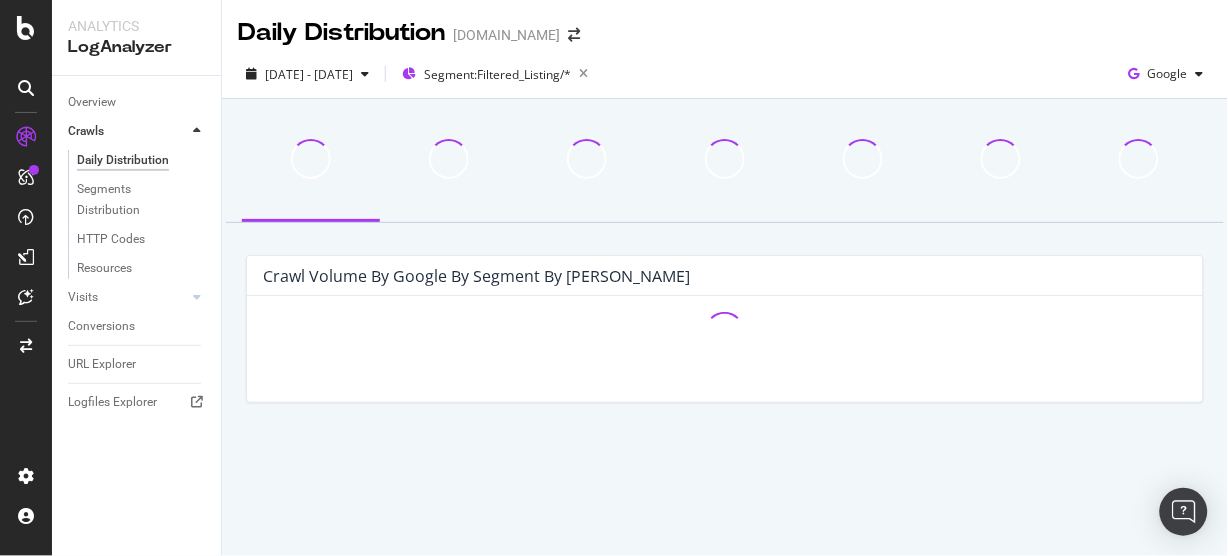 scroll, scrollTop: 0, scrollLeft: 0, axis: both 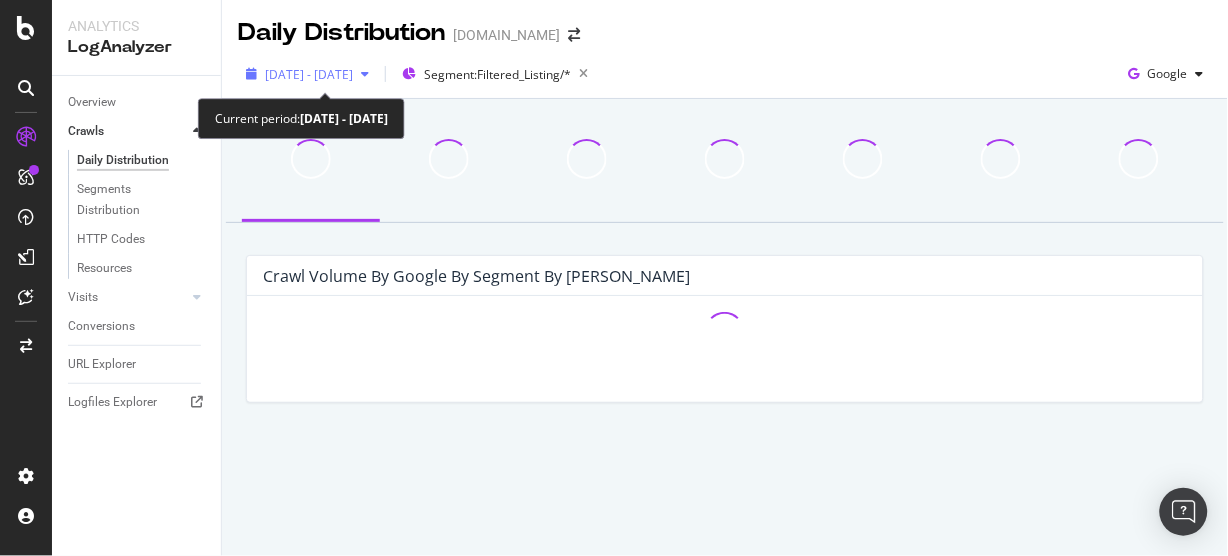 click on "[DATE] - [DATE]" at bounding box center (309, 74) 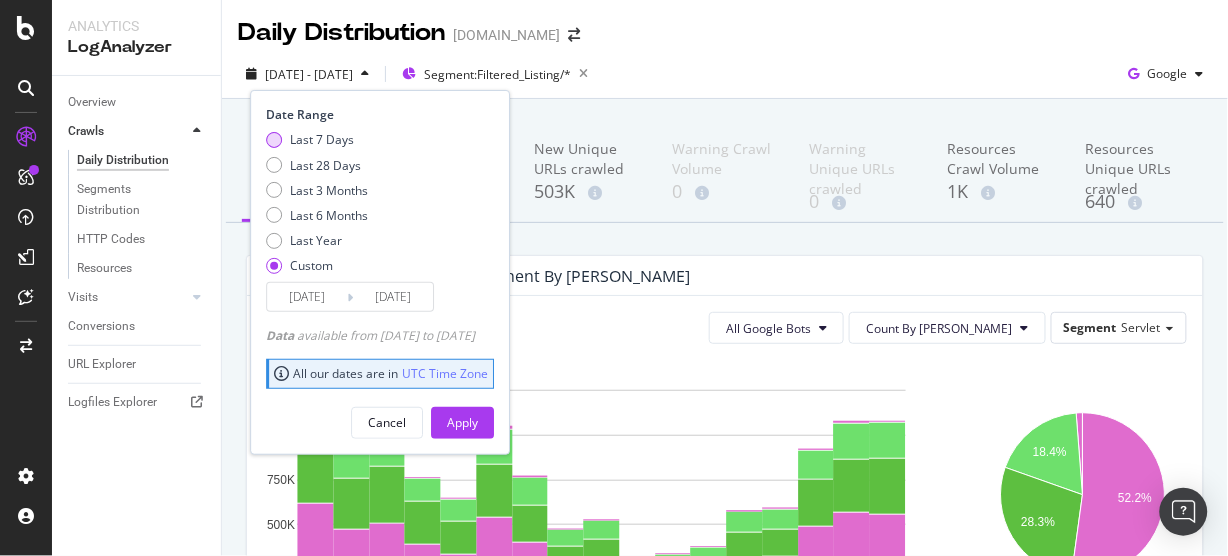 click on "Last 7 Days" at bounding box center [322, 139] 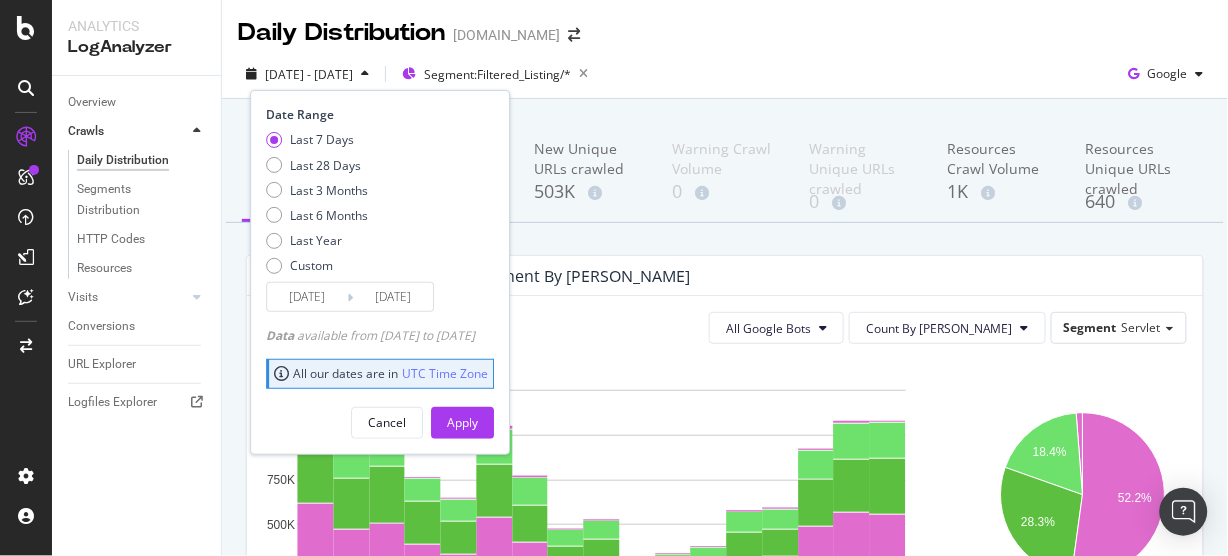 click on "Last 7 Days Last 28 Days Last 3 Months Last 6 Months Last Year Custom" at bounding box center [317, 206] 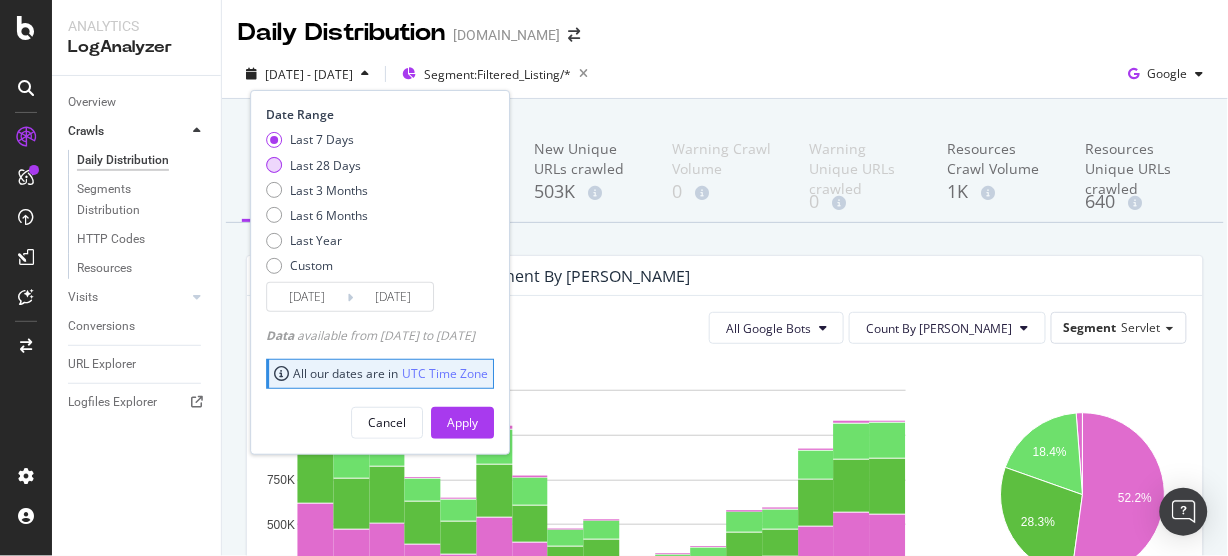 click on "Last 28 Days" at bounding box center (325, 165) 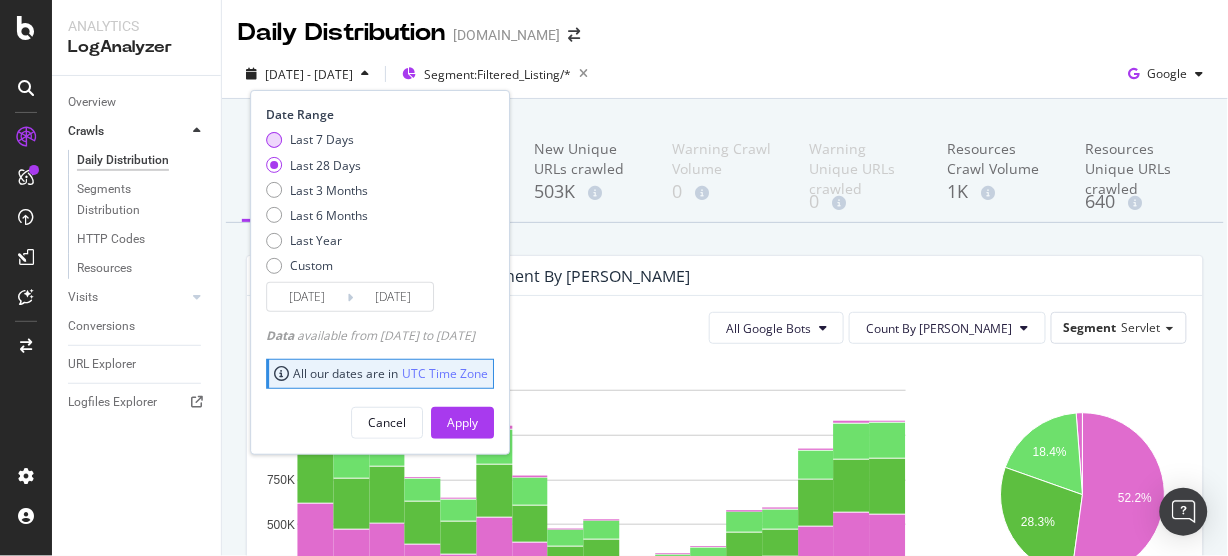 click on "Last 7 Days" at bounding box center [322, 139] 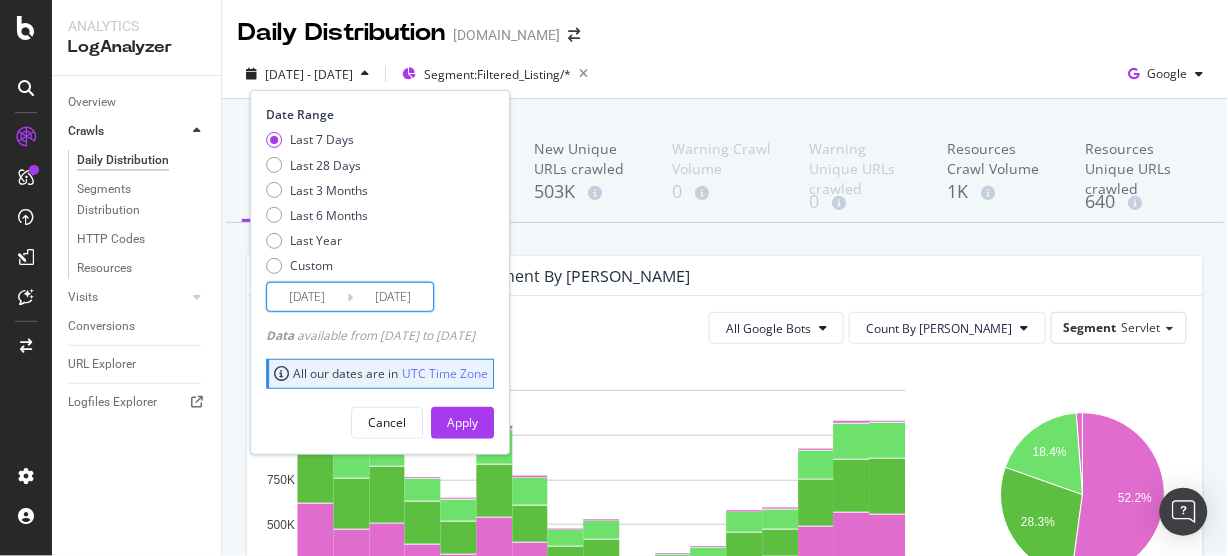 click on "[DATE]" at bounding box center (307, 297) 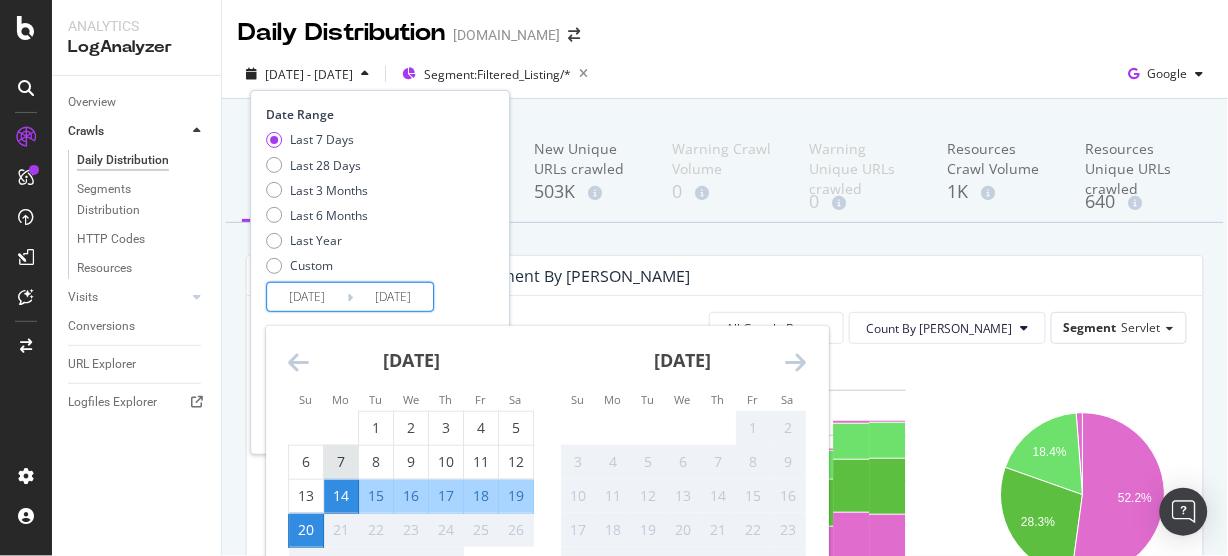click on "7" at bounding box center (341, 462) 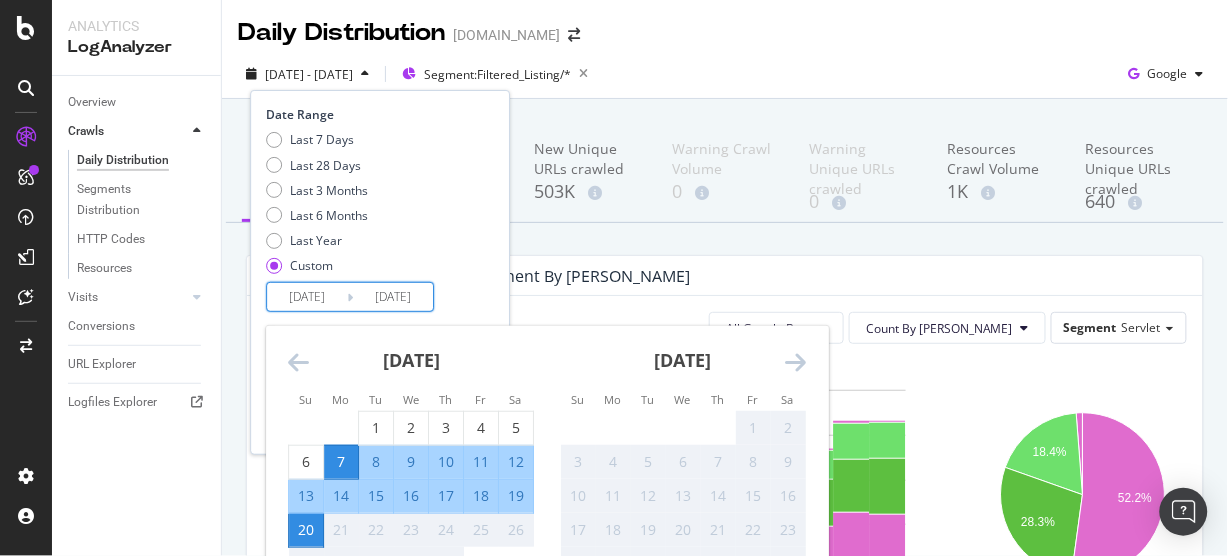 type on "[DATE]" 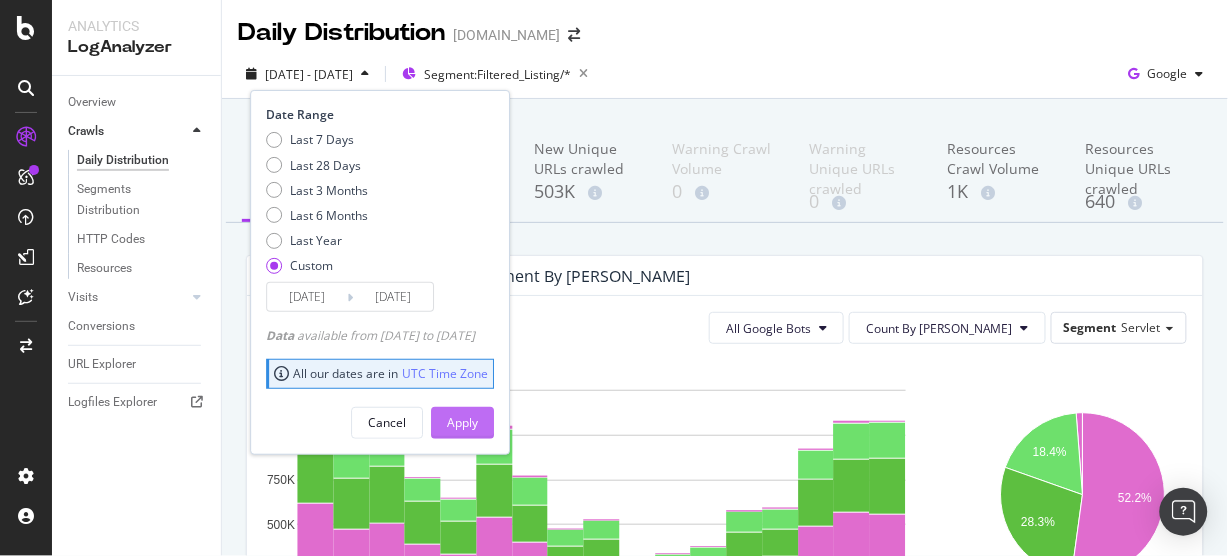 drag, startPoint x: 464, startPoint y: 420, endPoint x: 475, endPoint y: 418, distance: 11.18034 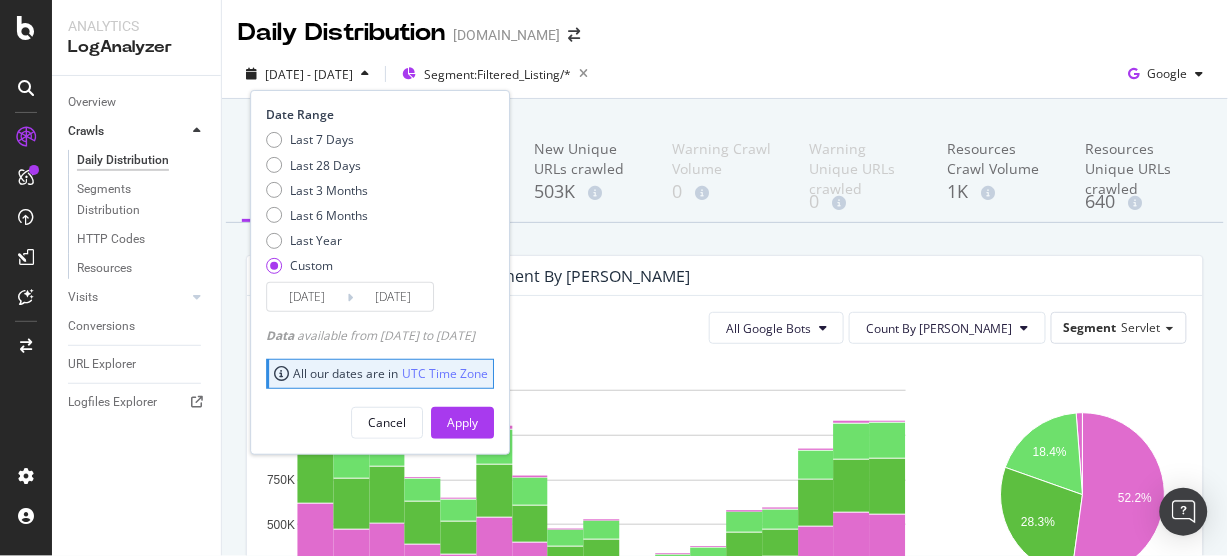 click on "Apply" at bounding box center (462, 423) 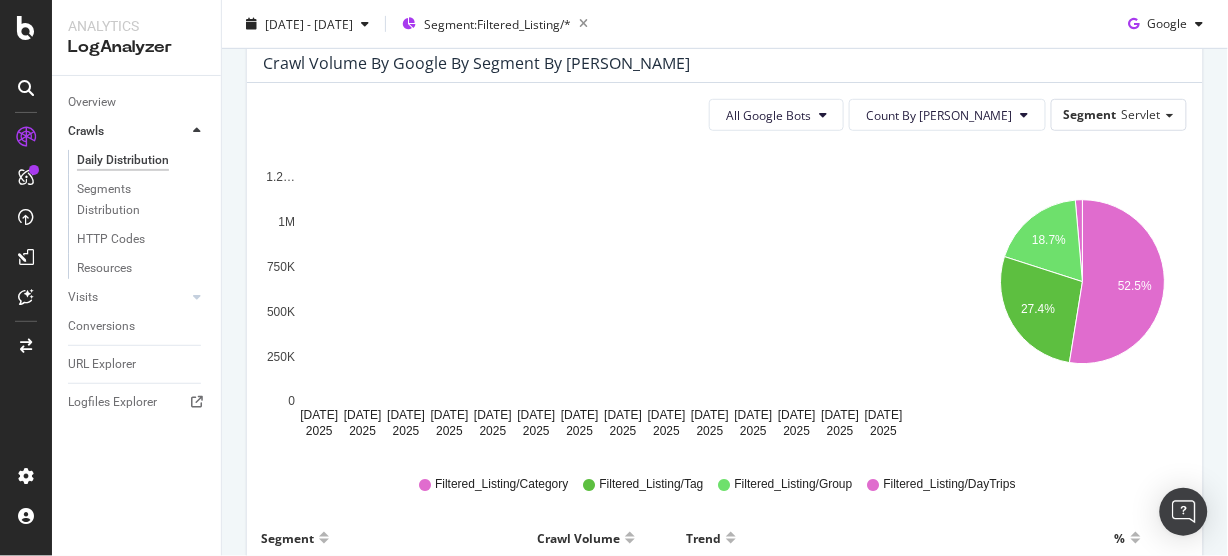 scroll, scrollTop: 0, scrollLeft: 0, axis: both 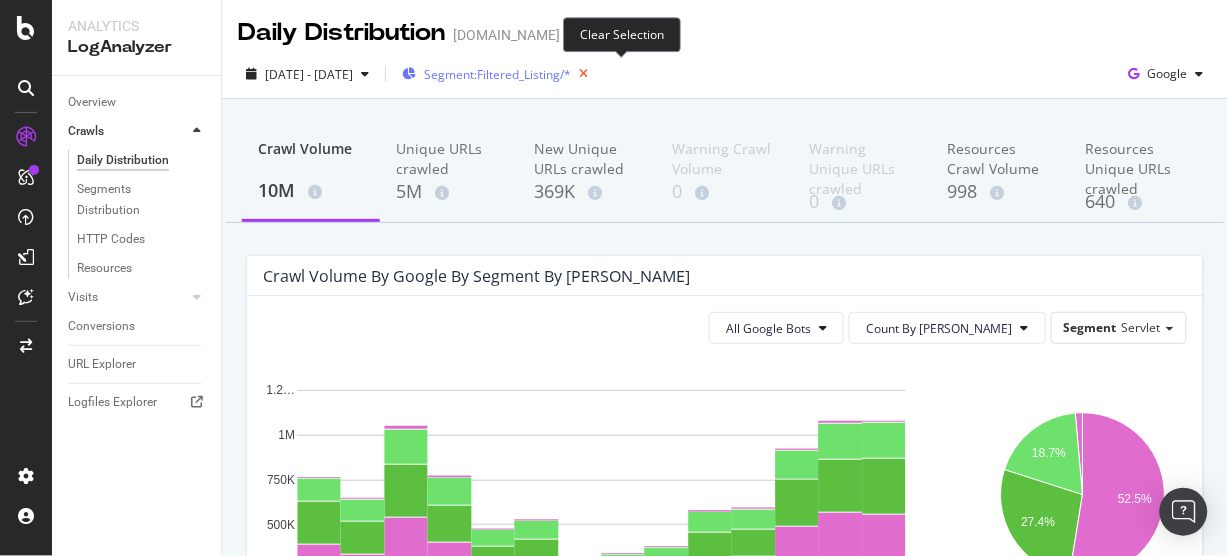 click at bounding box center (583, 74) 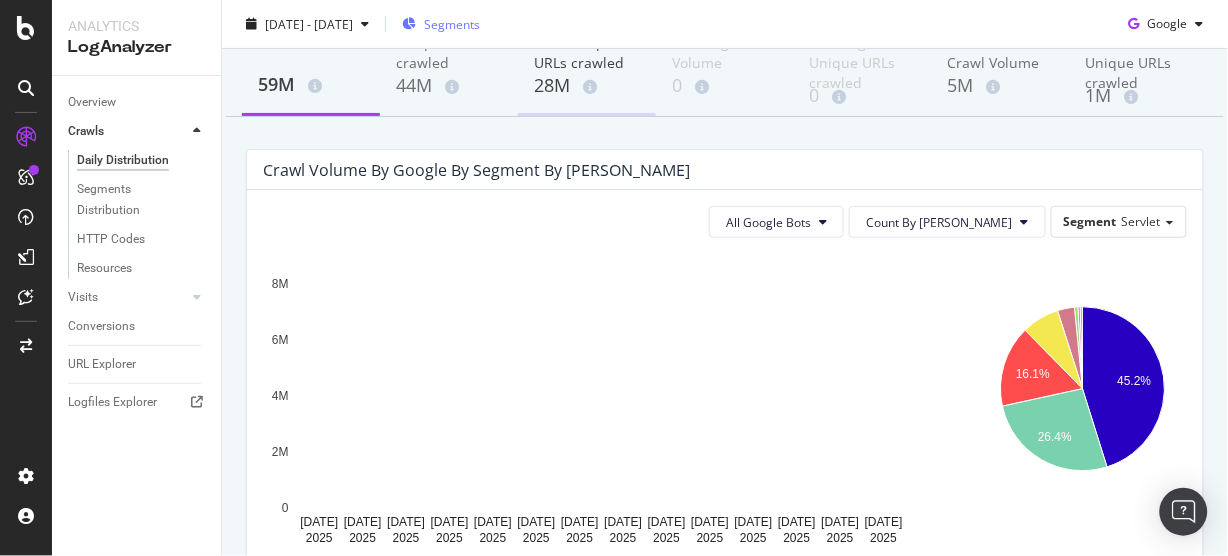scroll, scrollTop: 0, scrollLeft: 0, axis: both 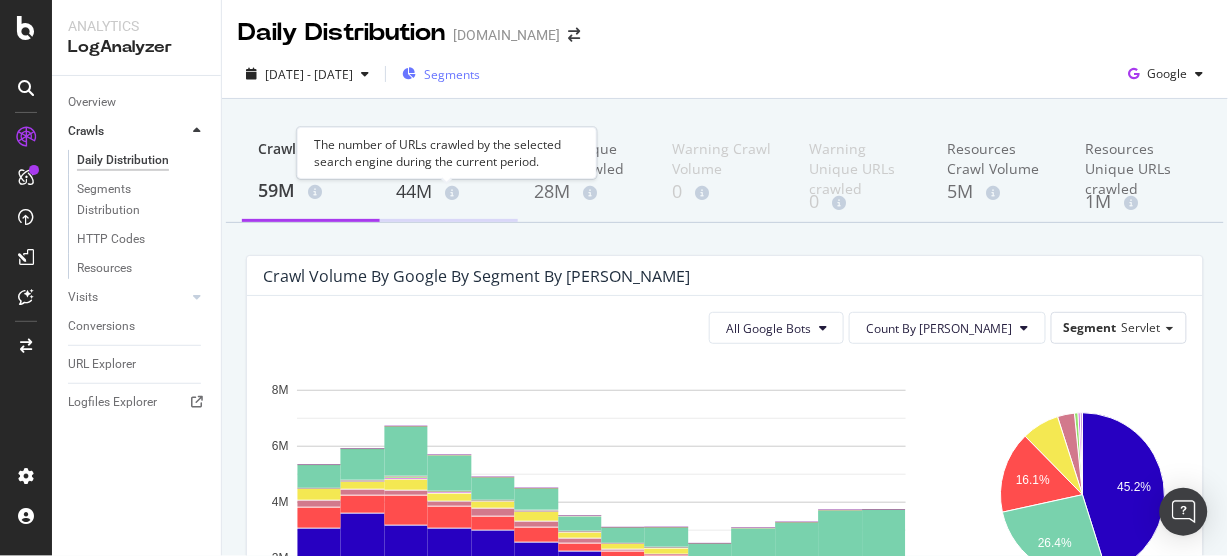click on "The number of URLs crawled by the selected search engine during the current period." at bounding box center [447, 153] 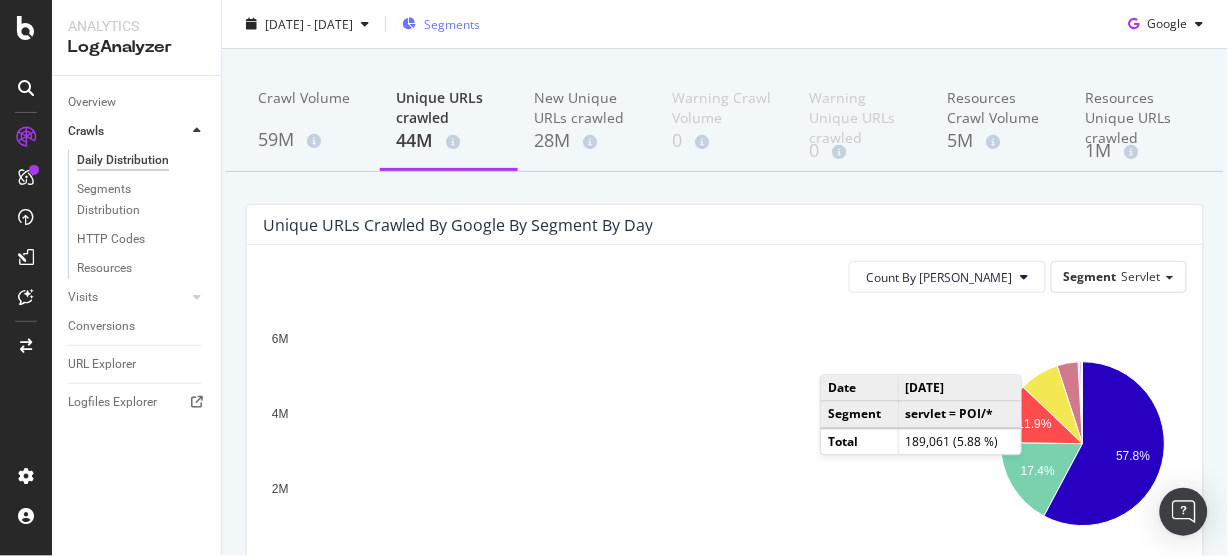 scroll, scrollTop: 47, scrollLeft: 0, axis: vertical 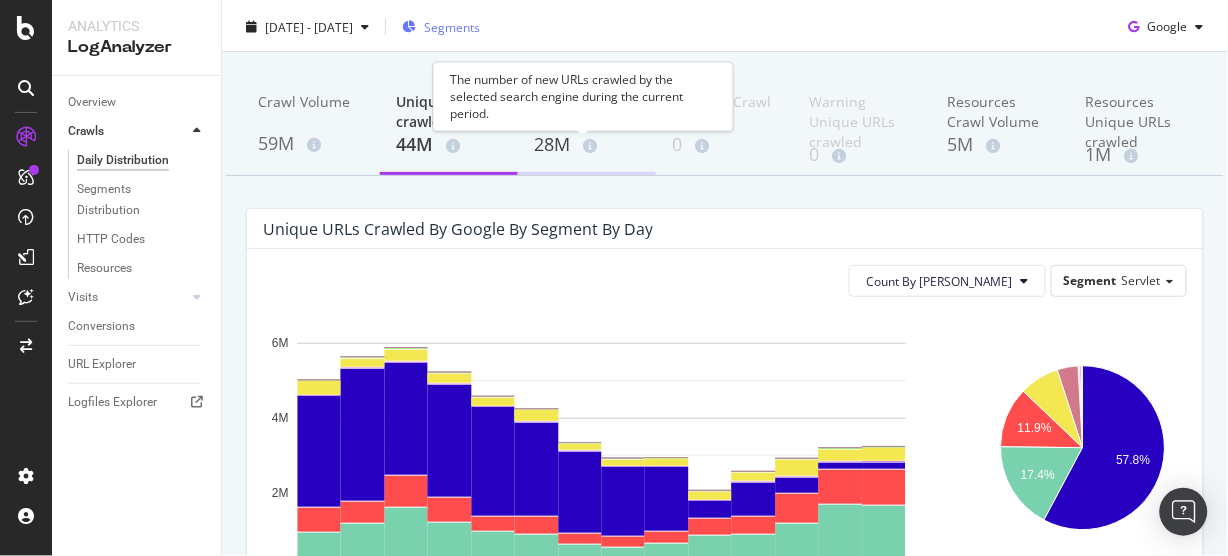 click at bounding box center [590, 146] 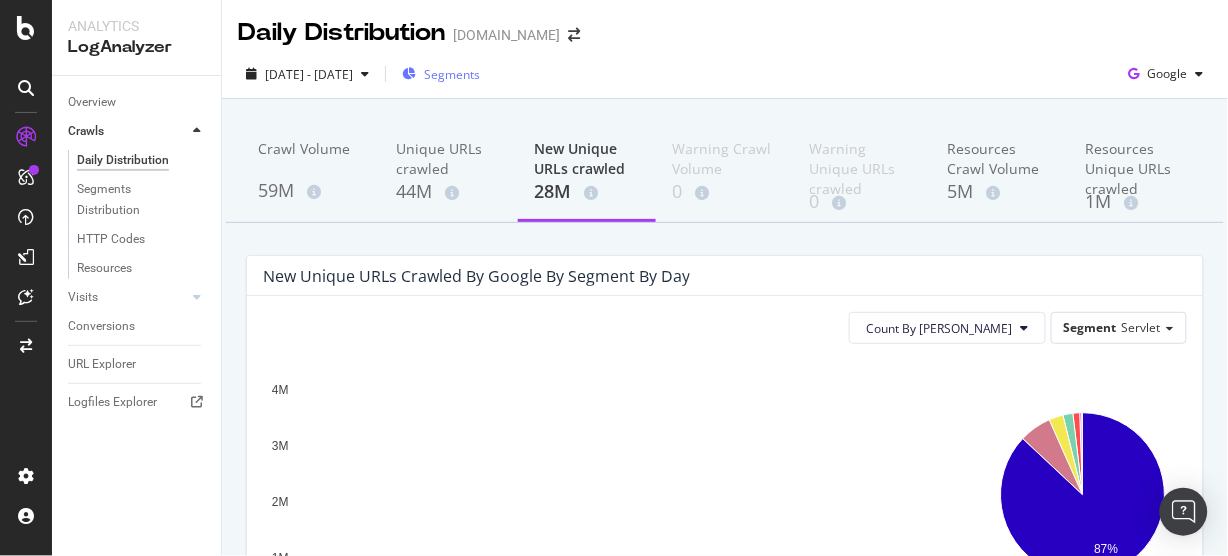scroll, scrollTop: 0, scrollLeft: 0, axis: both 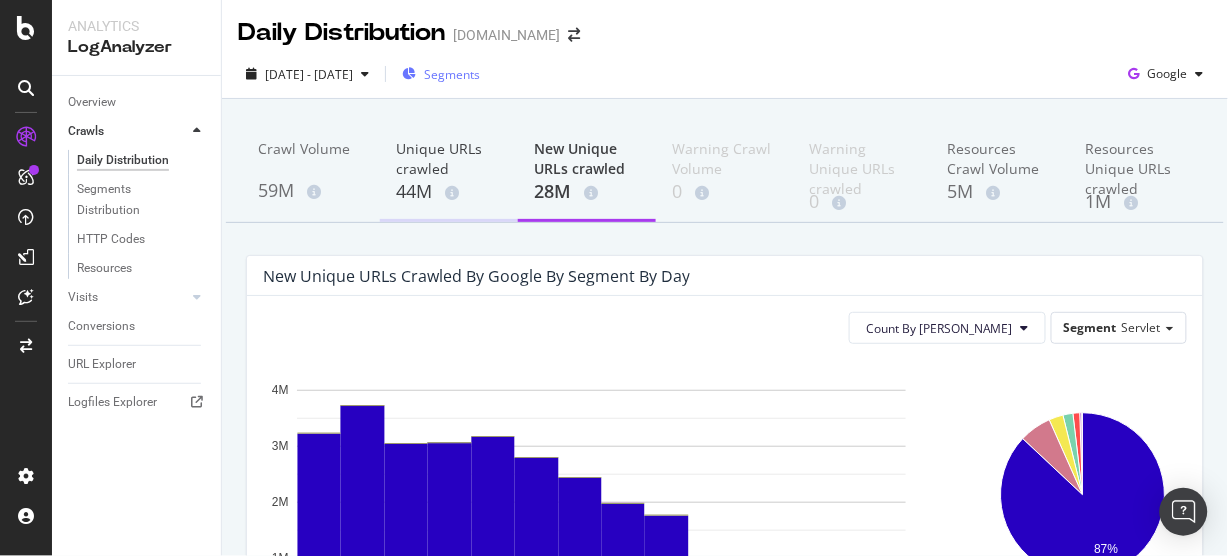 click on "Unique URLs crawled" at bounding box center (449, 159) 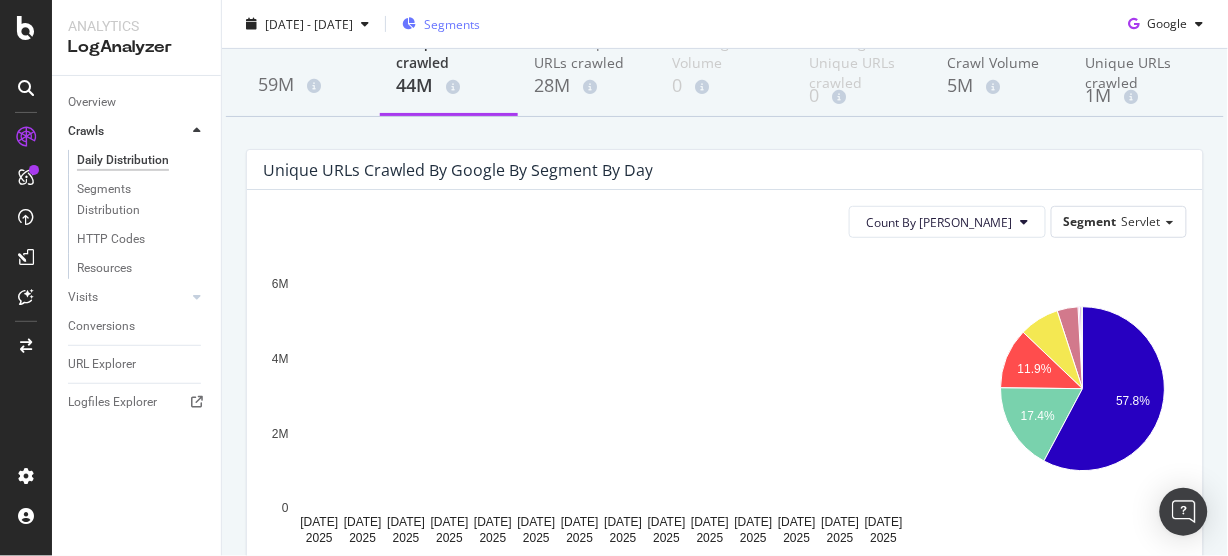 scroll, scrollTop: 213, scrollLeft: 0, axis: vertical 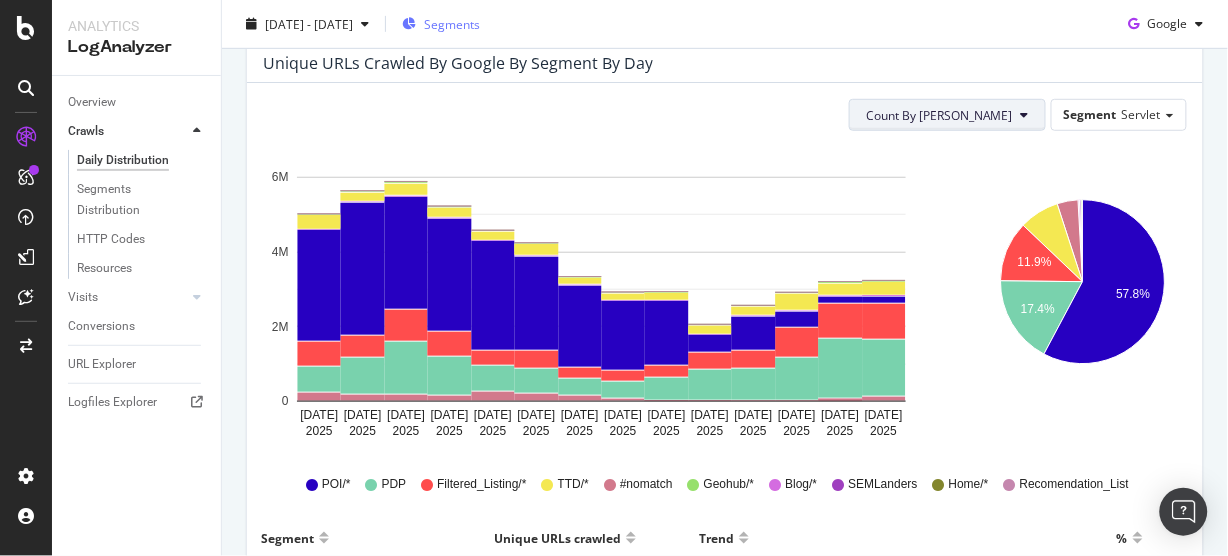 click on "Count By [PERSON_NAME]" at bounding box center [939, 115] 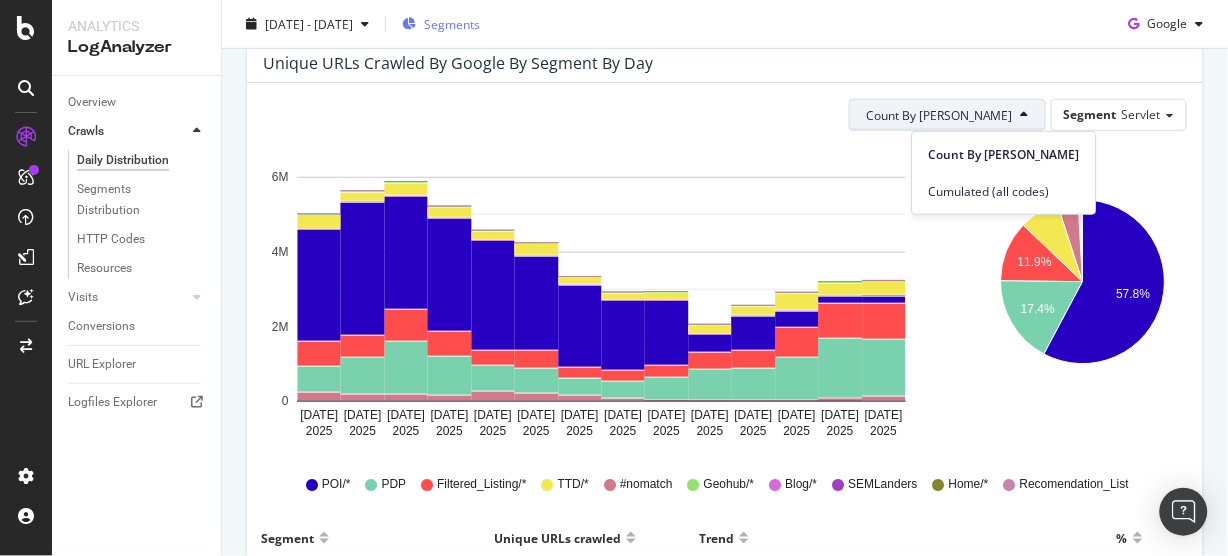 click on "Count By [PERSON_NAME]" at bounding box center (939, 115) 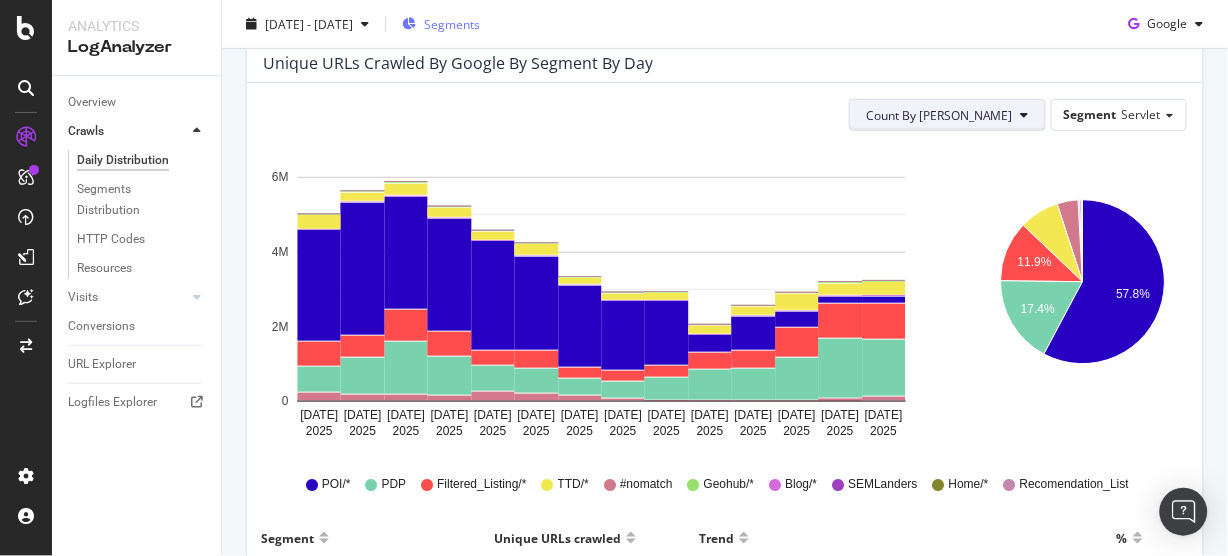click on "Count By [PERSON_NAME]" at bounding box center [939, 115] 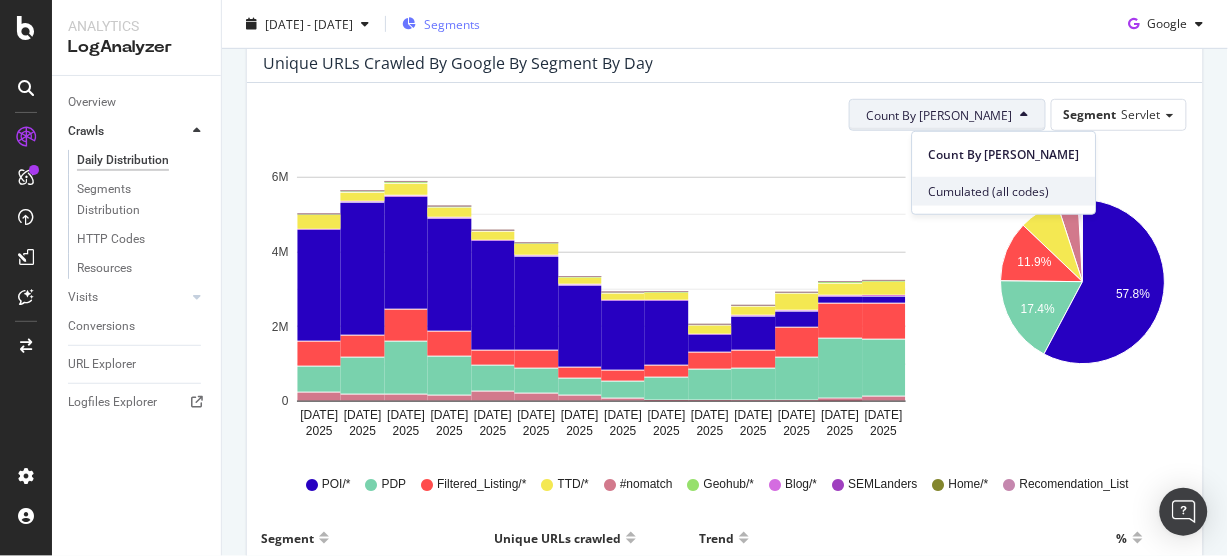 click on "Cumulated (all codes)" at bounding box center [1004, 191] 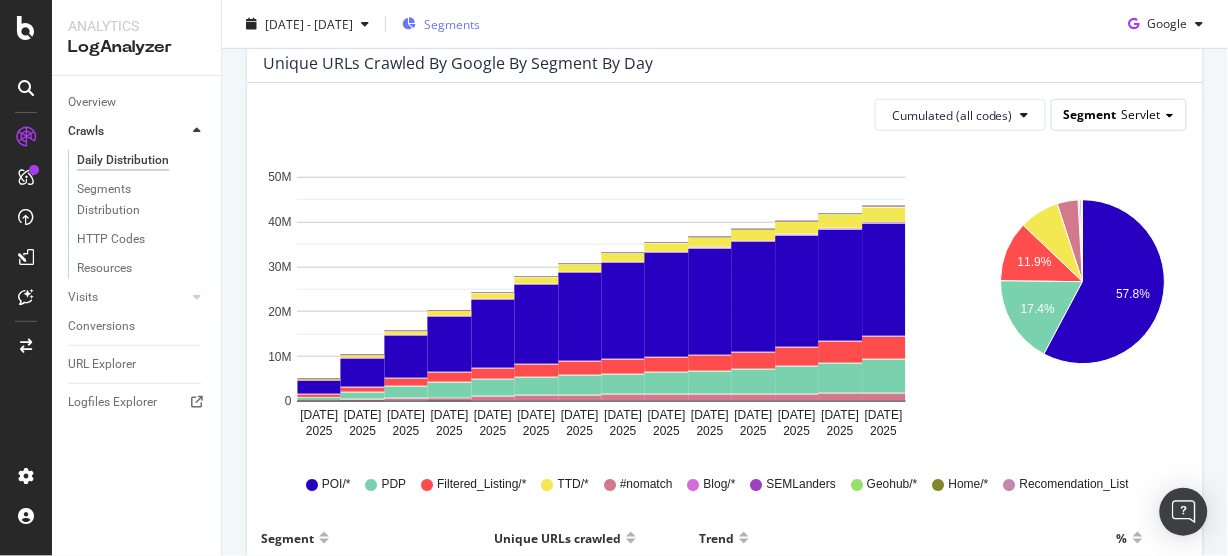 click on "Segment" at bounding box center (1090, 114) 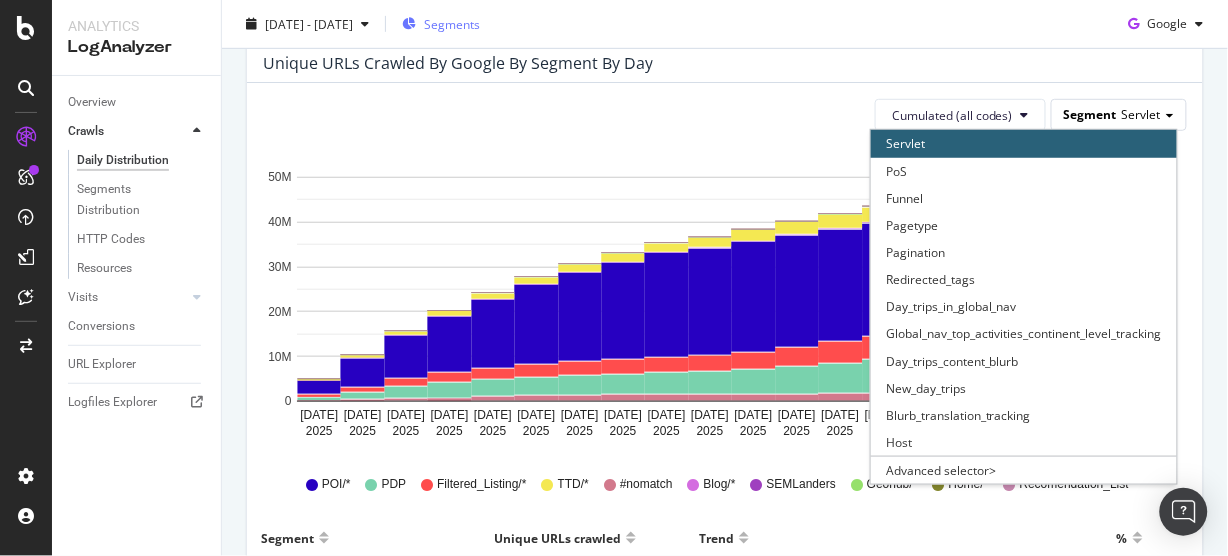 click on "Segment" at bounding box center [1090, 114] 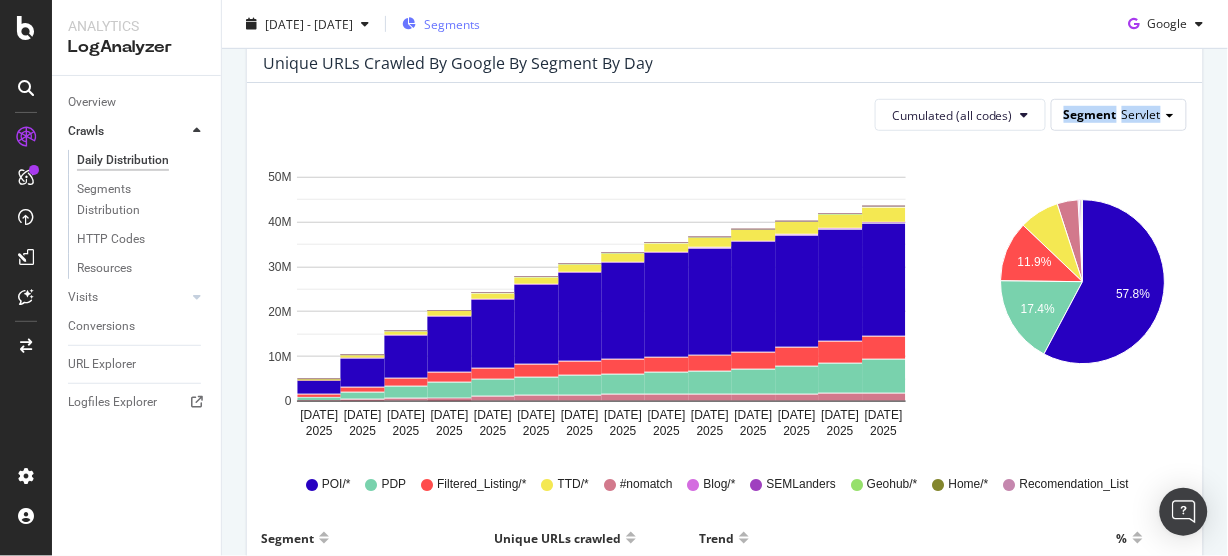 click on "Segment" at bounding box center [1090, 114] 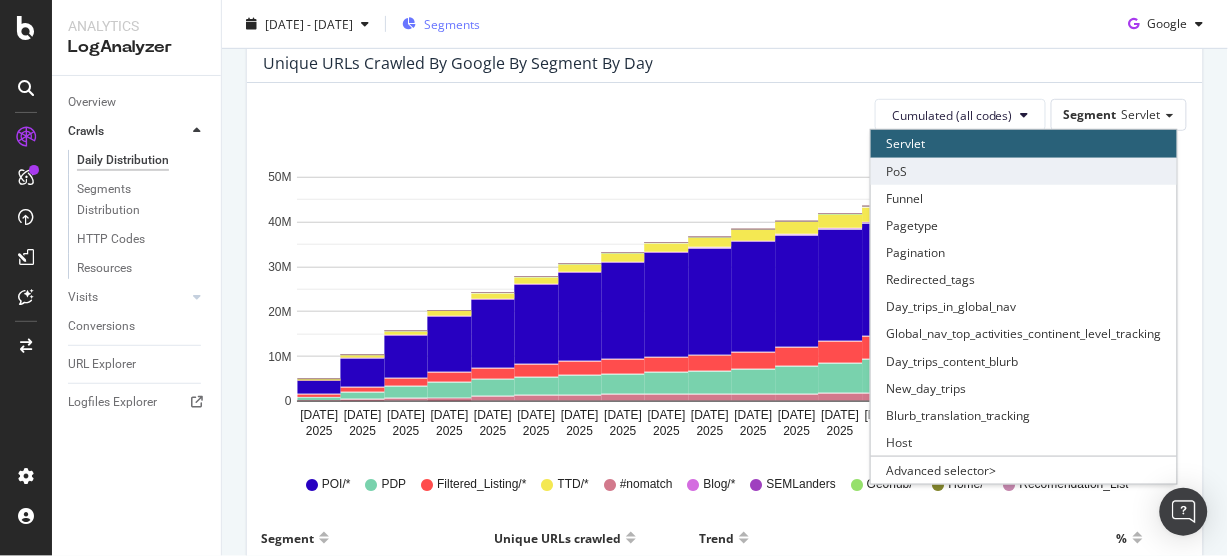 click on "PoS" at bounding box center [1024, 171] 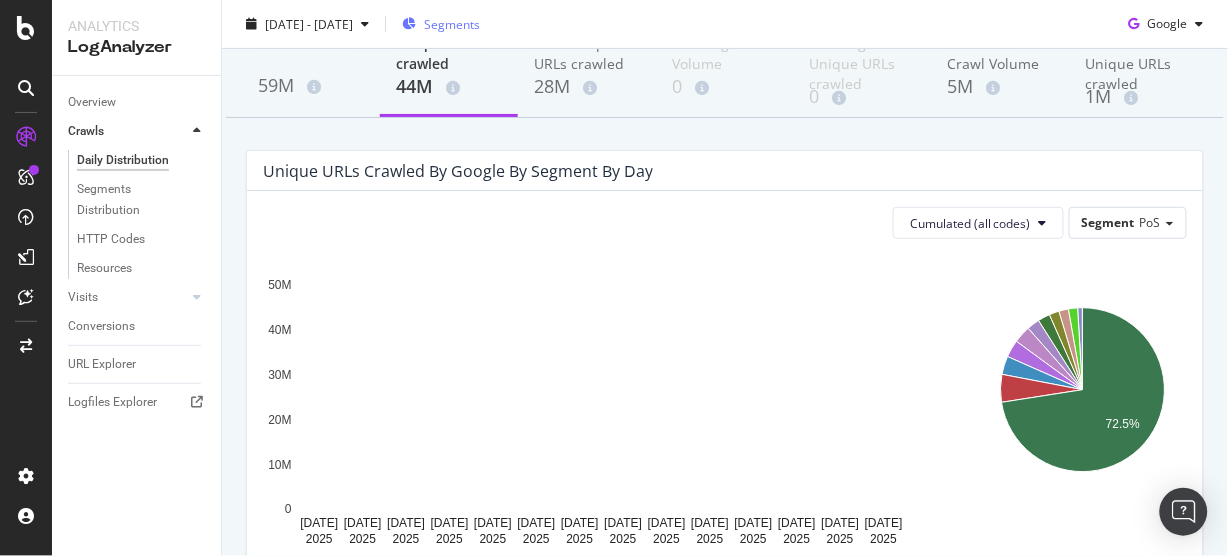 scroll, scrollTop: 106, scrollLeft: 0, axis: vertical 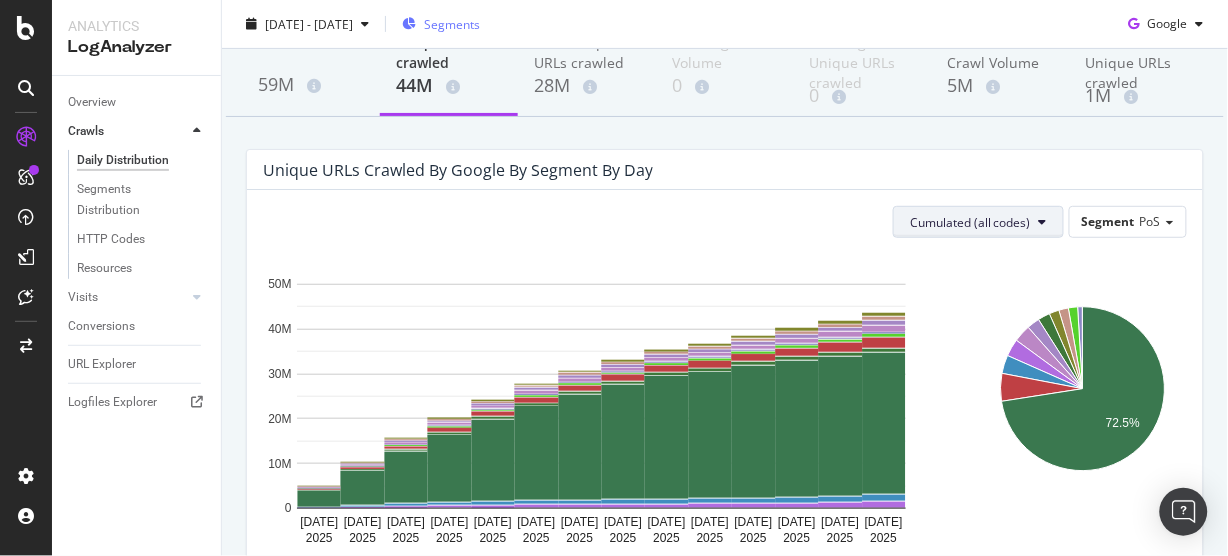 drag, startPoint x: 985, startPoint y: 238, endPoint x: 986, endPoint y: 215, distance: 23.021729 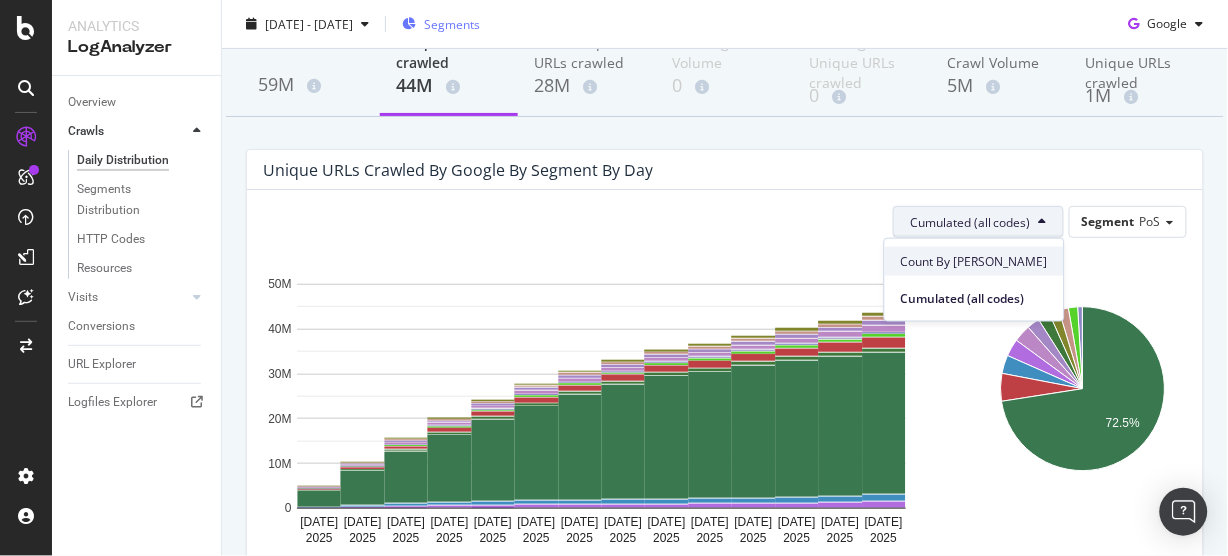 click on "Count By [PERSON_NAME]" at bounding box center [974, 261] 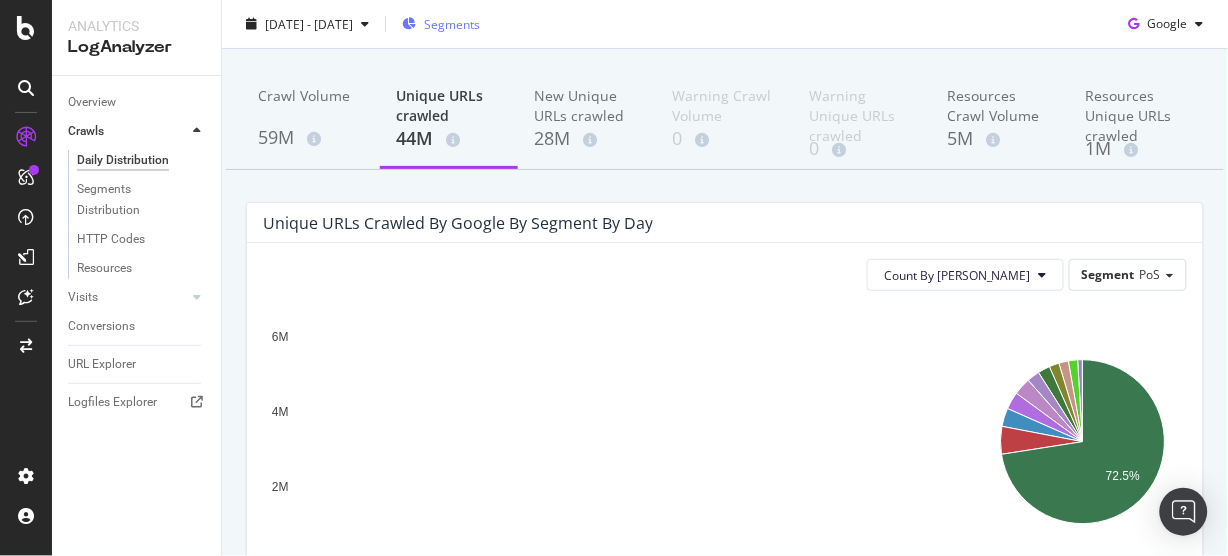 scroll, scrollTop: 0, scrollLeft: 0, axis: both 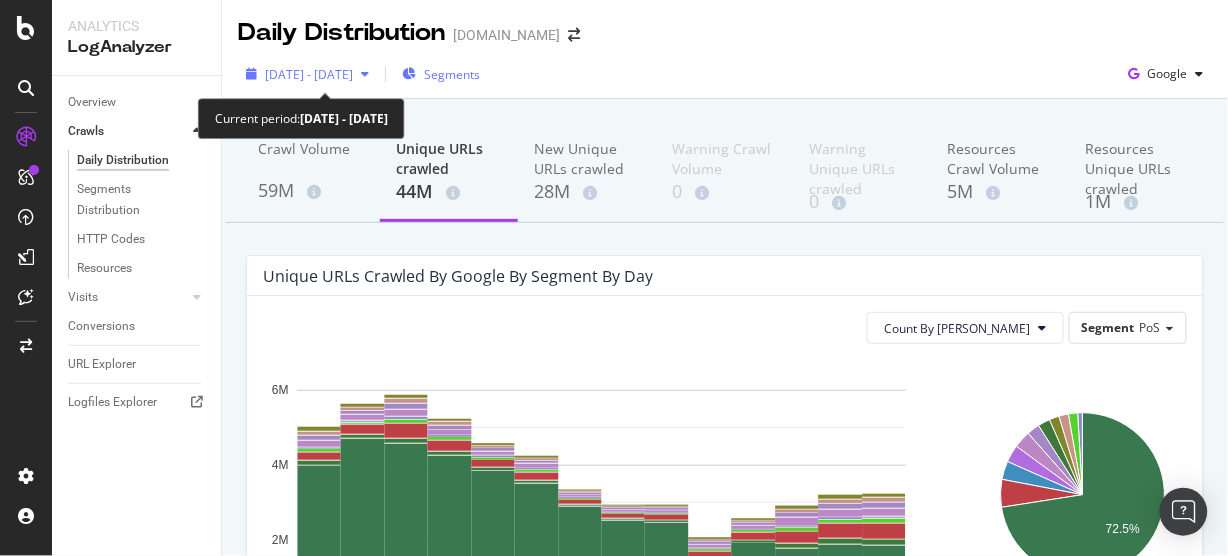 click on "[DATE] - [DATE]" at bounding box center (309, 74) 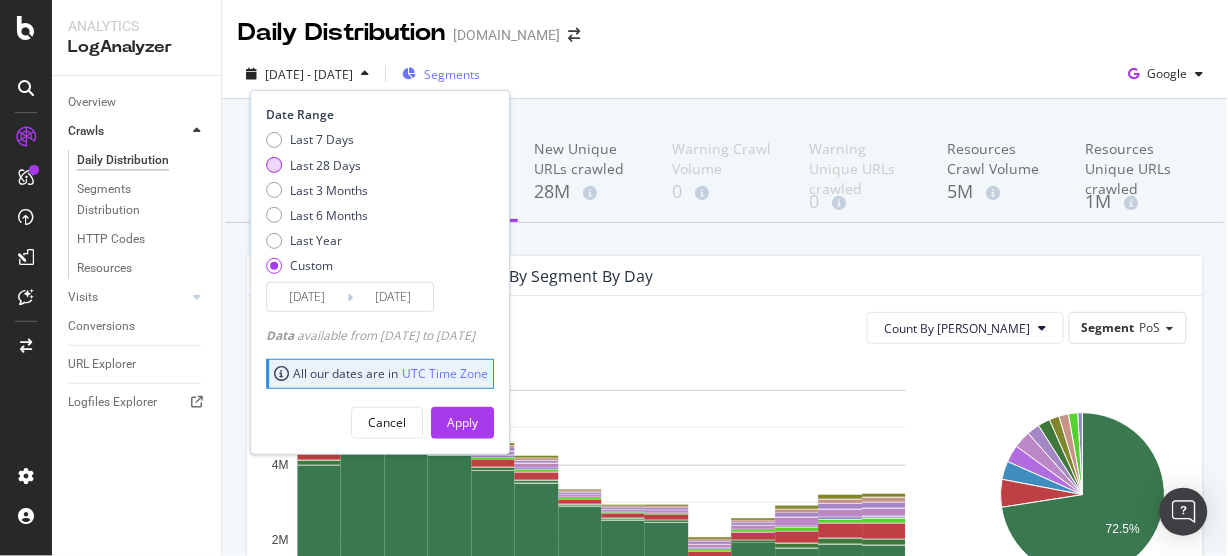 click on "Last 28 Days" at bounding box center (325, 165) 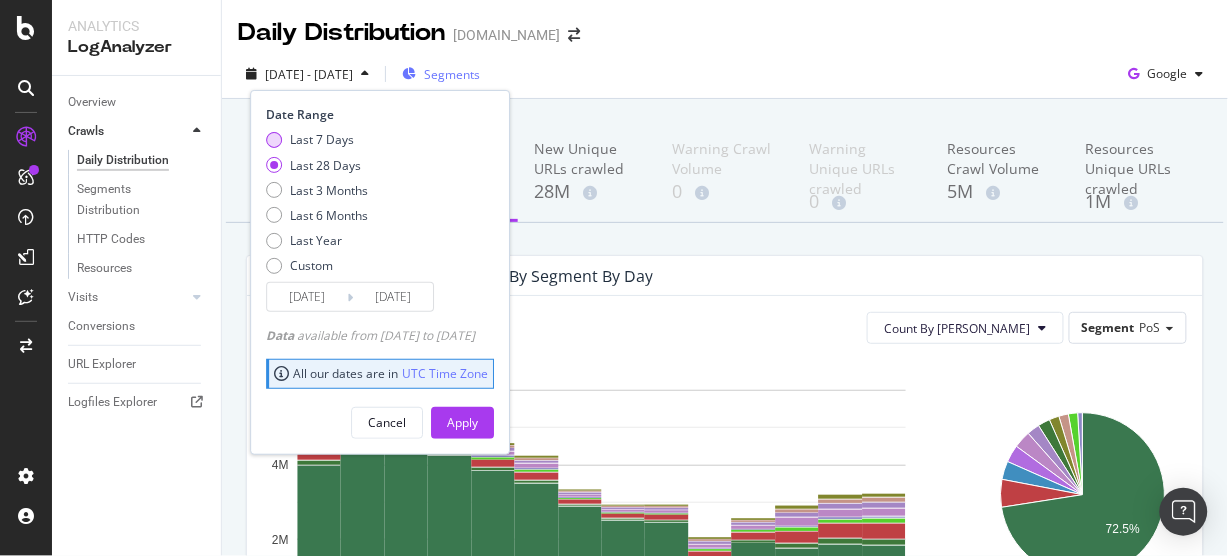 click on "Last 7 Days" at bounding box center (322, 139) 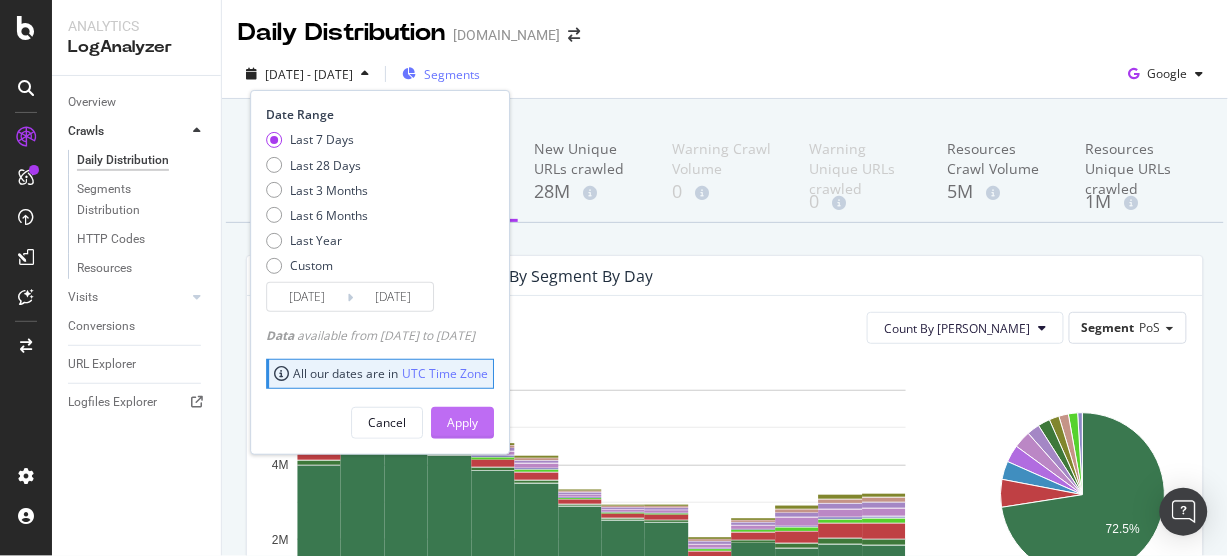 click on "Apply" at bounding box center (462, 423) 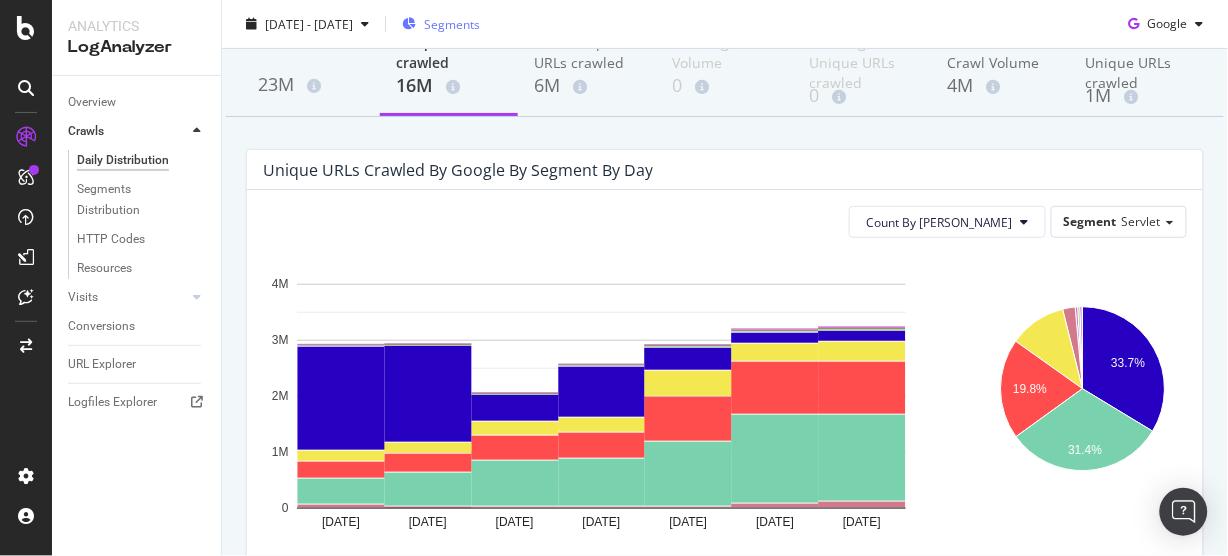 scroll, scrollTop: 0, scrollLeft: 0, axis: both 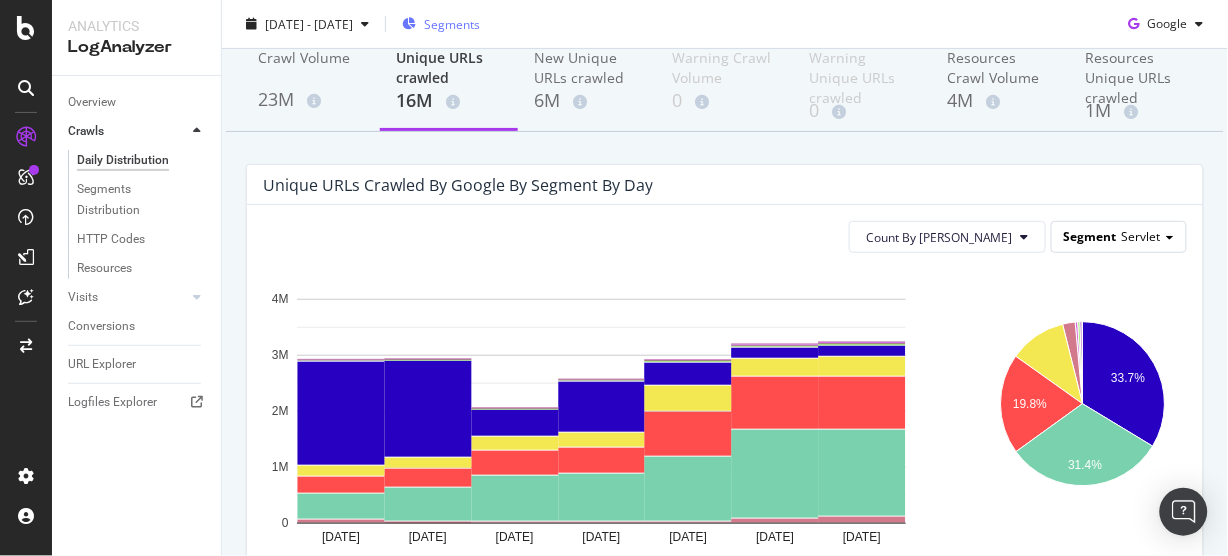 click on "33.7% 19.8% 31.4%" 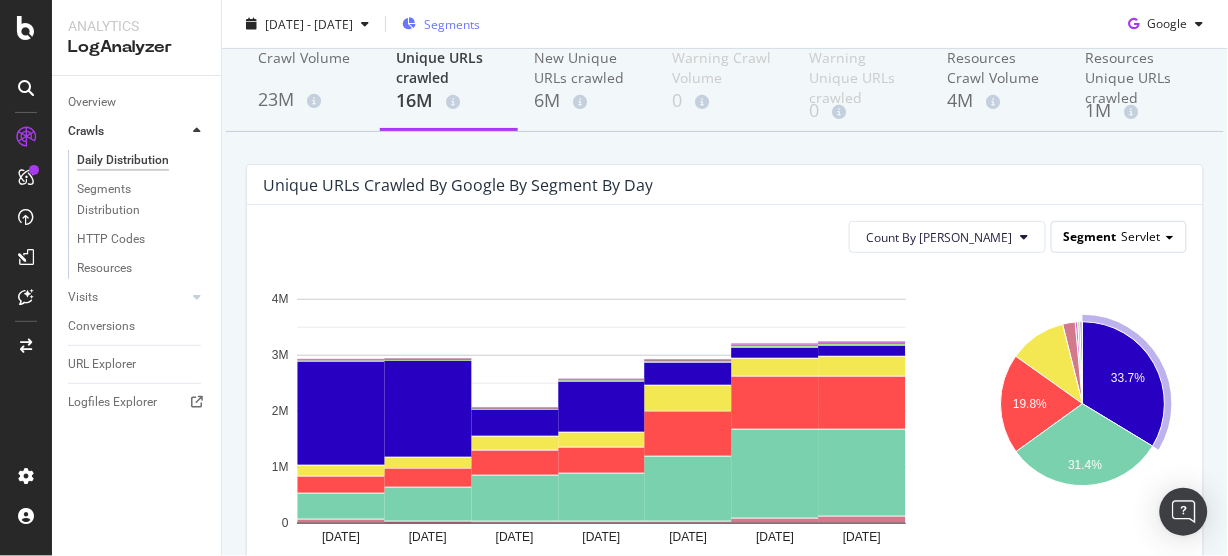 scroll, scrollTop: 106, scrollLeft: 0, axis: vertical 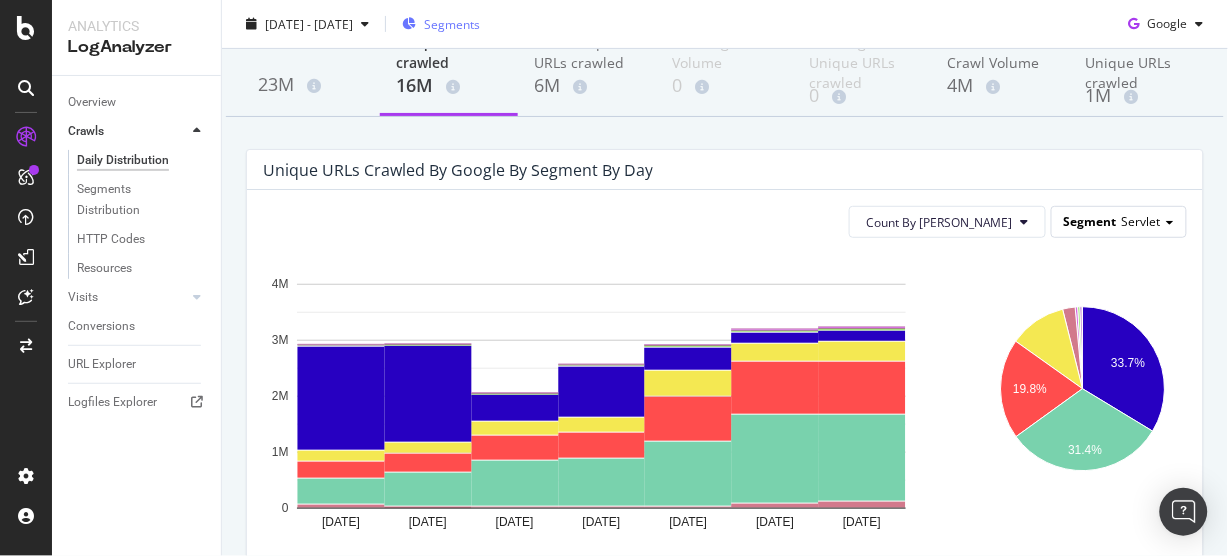 click on "Segment Servlet" at bounding box center (1119, 221) 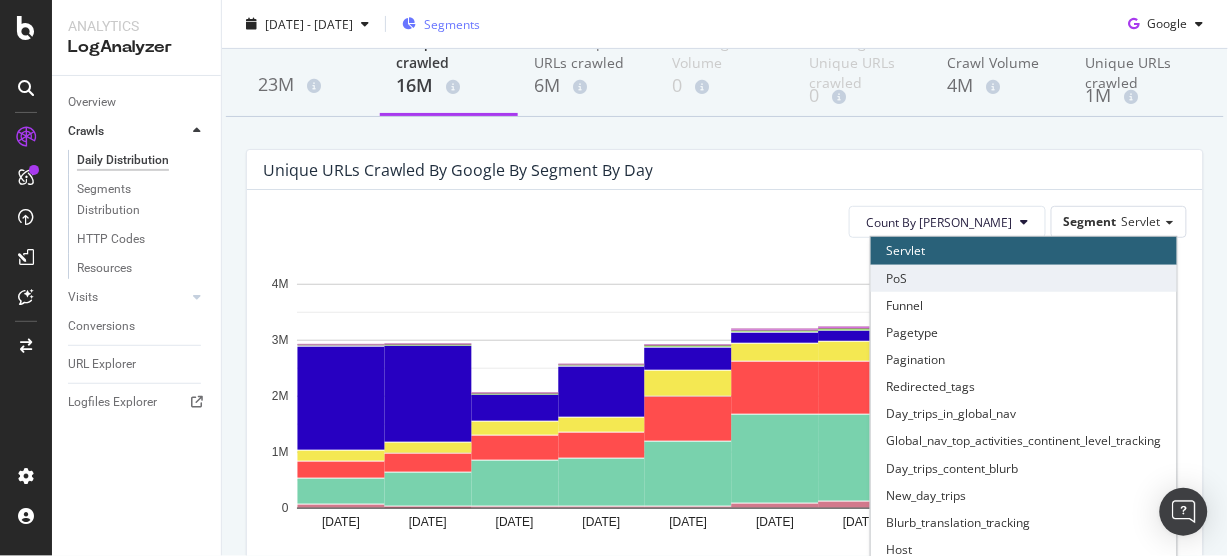 click on "PoS" at bounding box center (1024, 278) 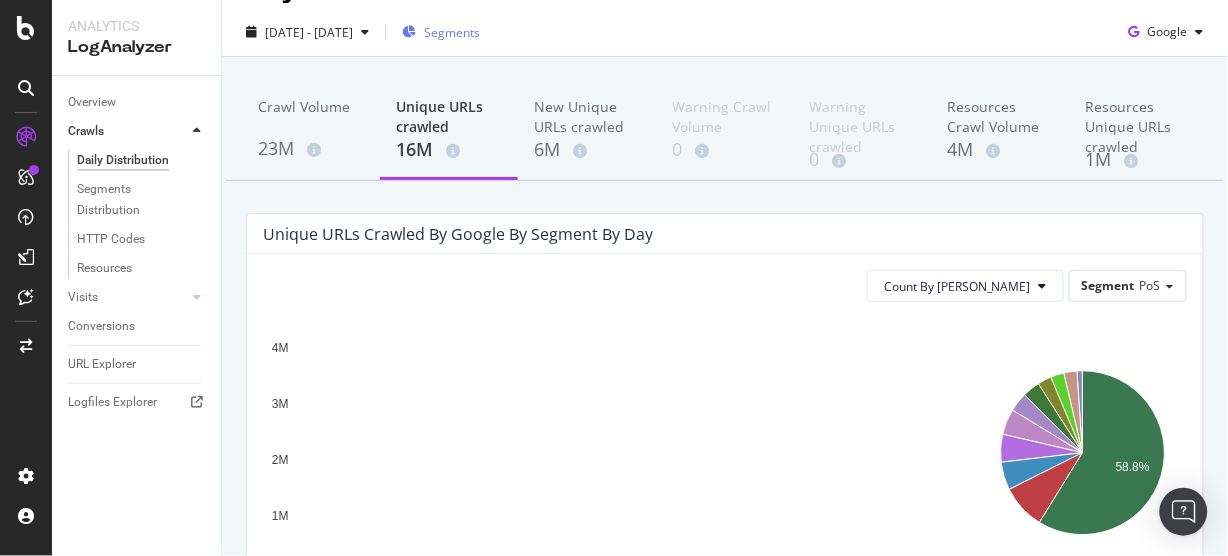 scroll, scrollTop: 0, scrollLeft: 0, axis: both 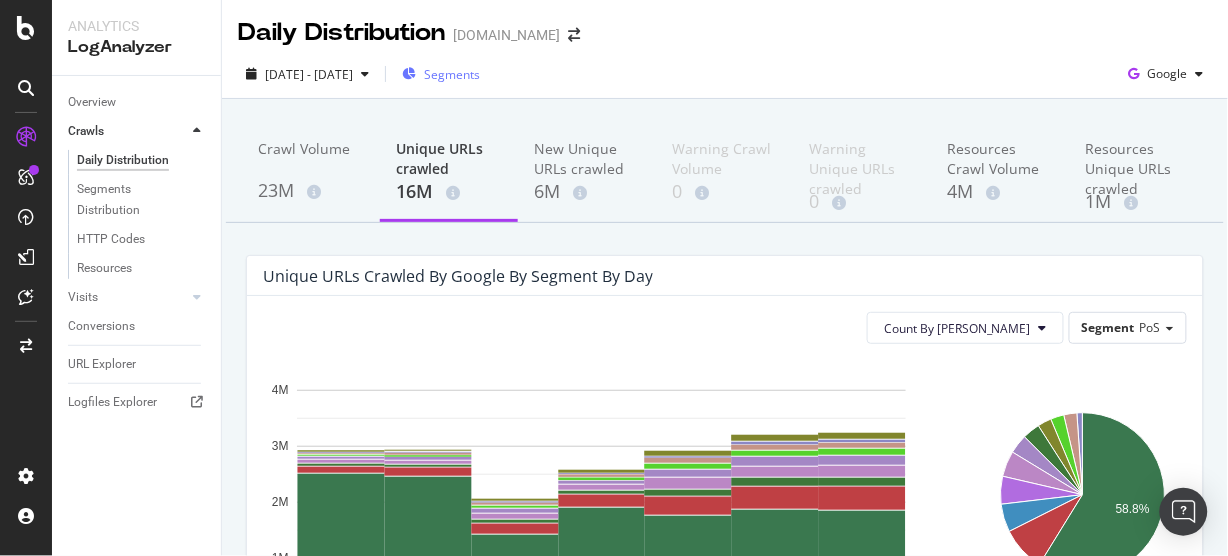 click on "Segments" at bounding box center (452, 74) 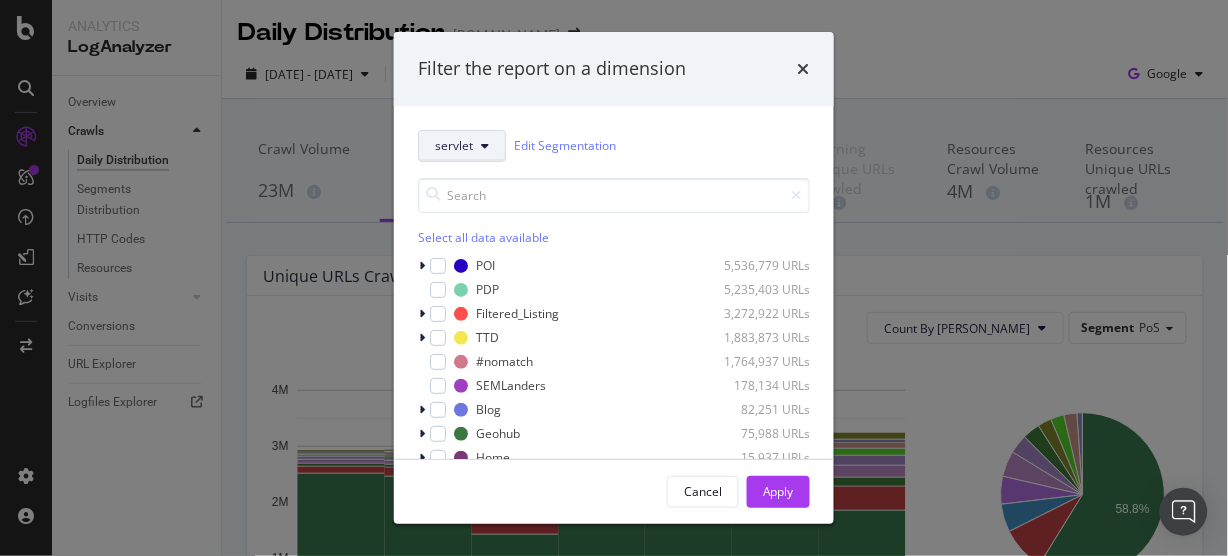 click on "servlet" at bounding box center (454, 145) 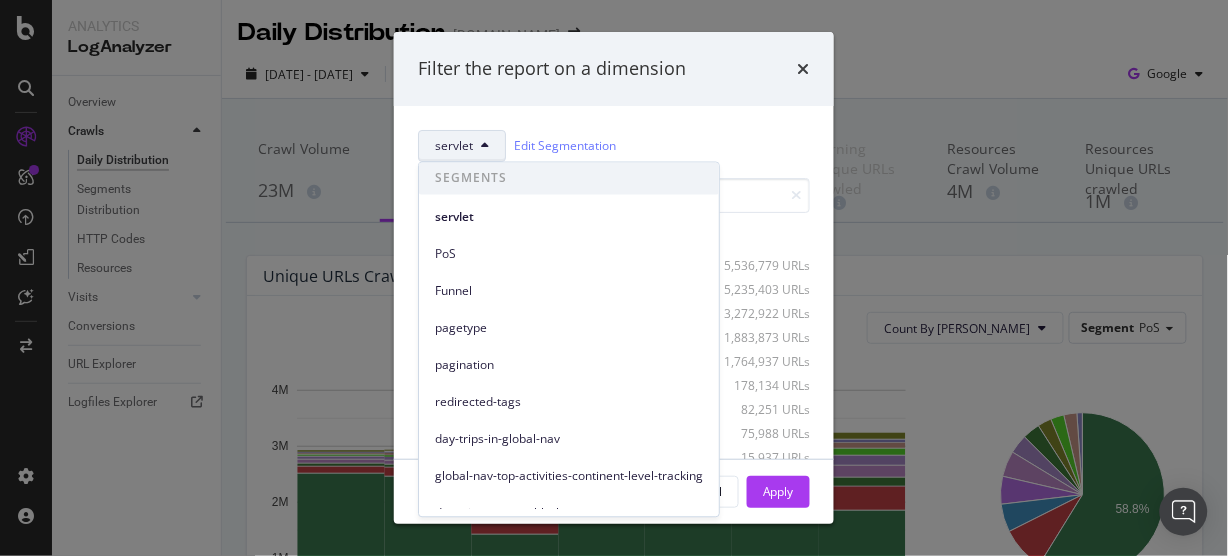 drag, startPoint x: 458, startPoint y: 250, endPoint x: 465, endPoint y: 233, distance: 18.384777 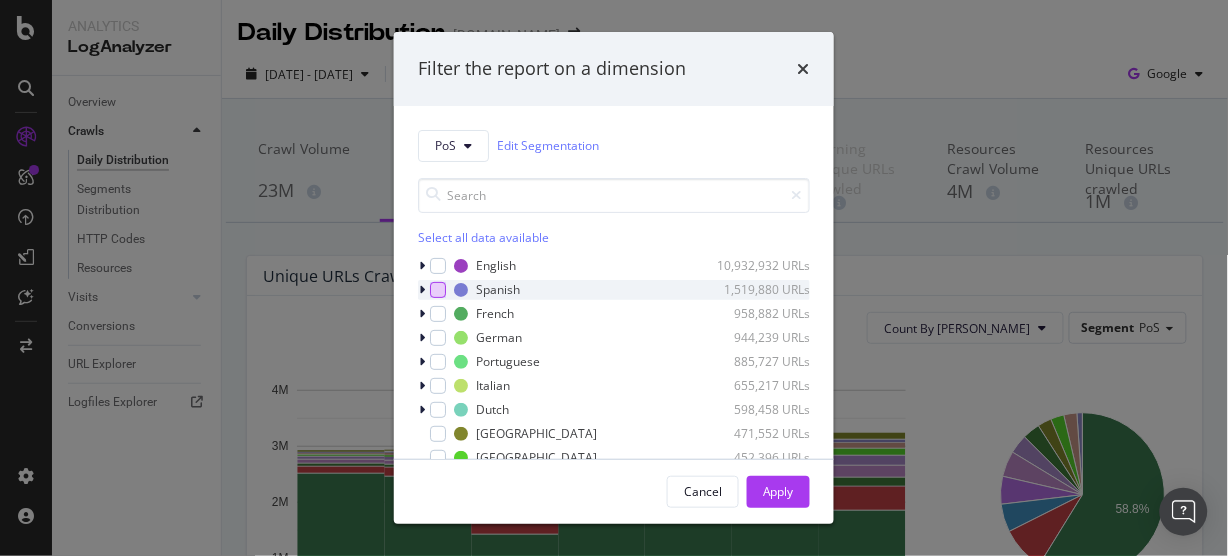 click at bounding box center [438, 290] 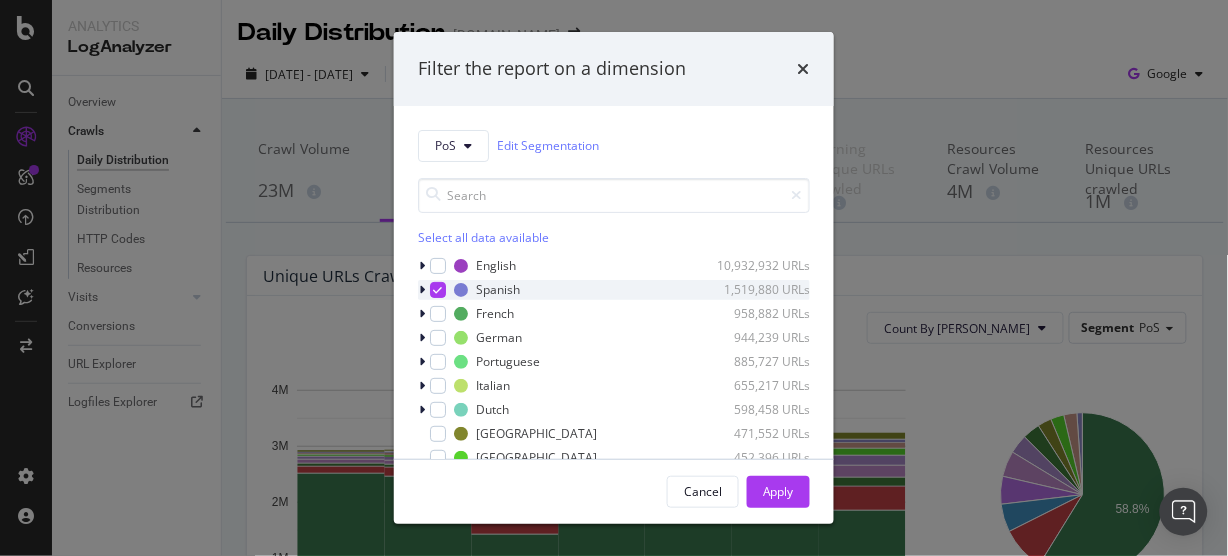 click at bounding box center [422, 290] 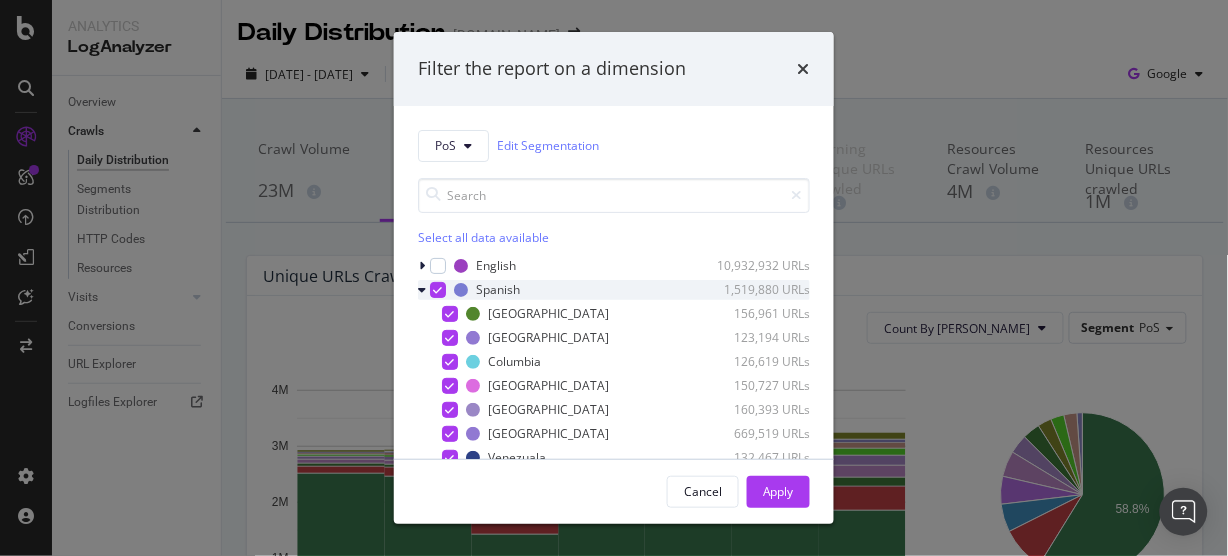 click at bounding box center [438, 290] 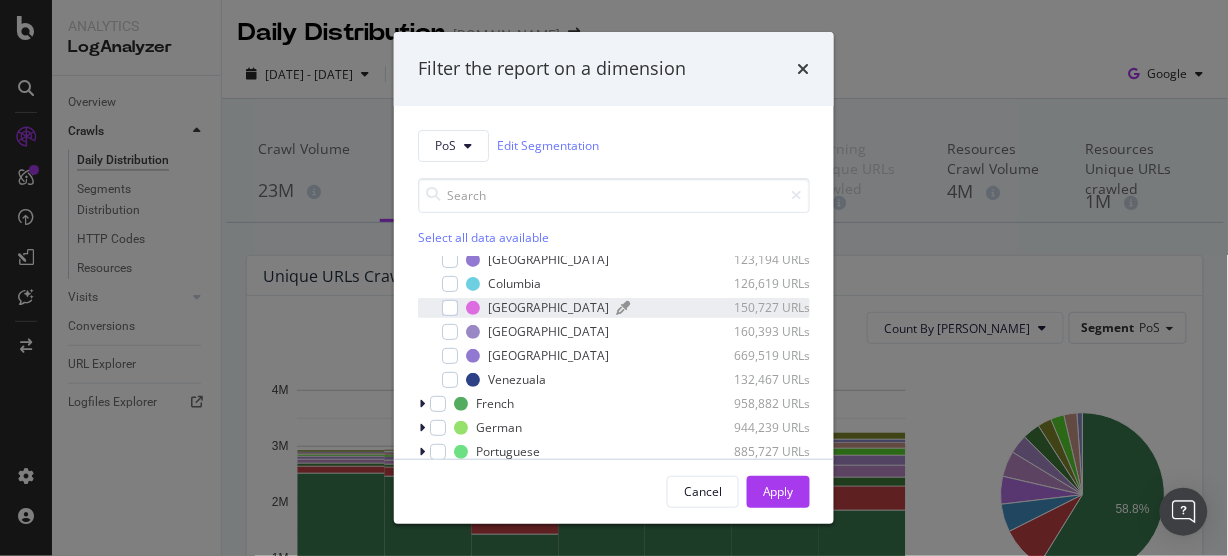 scroll, scrollTop: 88, scrollLeft: 0, axis: vertical 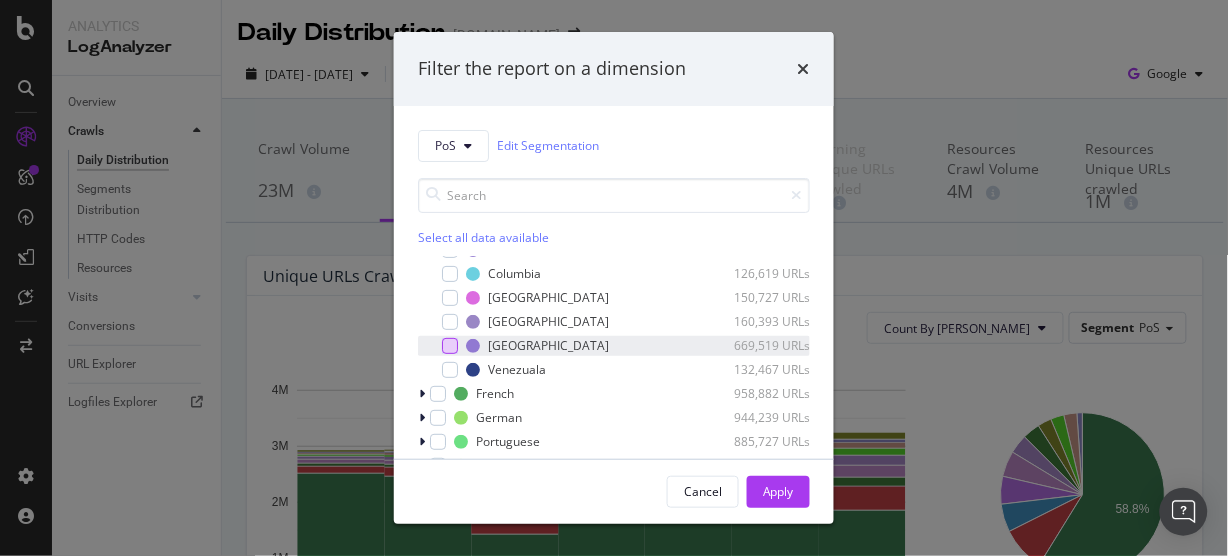 click at bounding box center [450, 346] 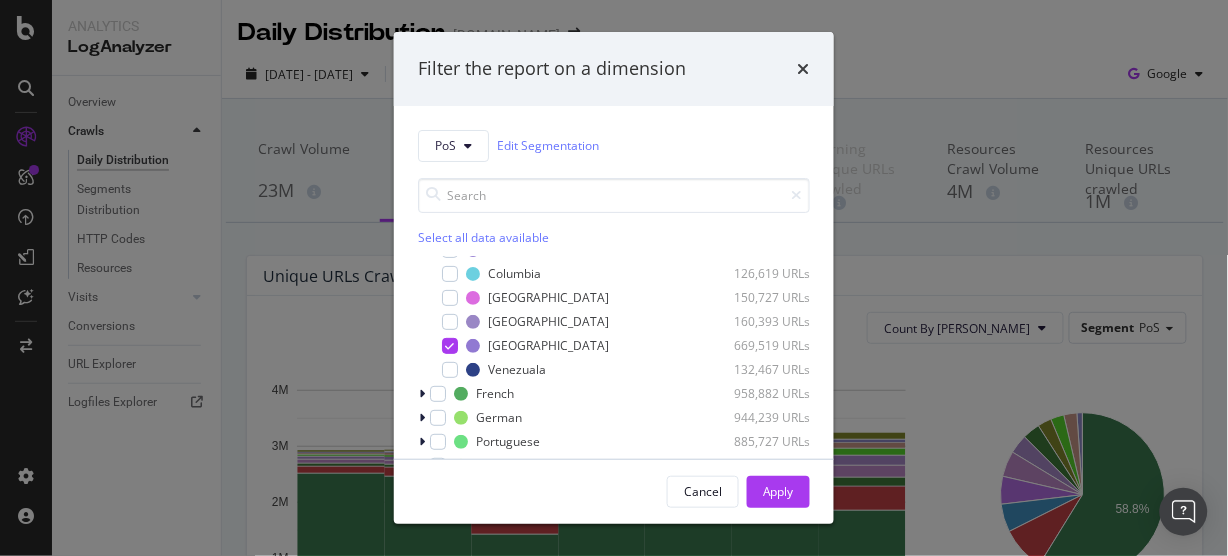click on "Apply" at bounding box center (778, 491) 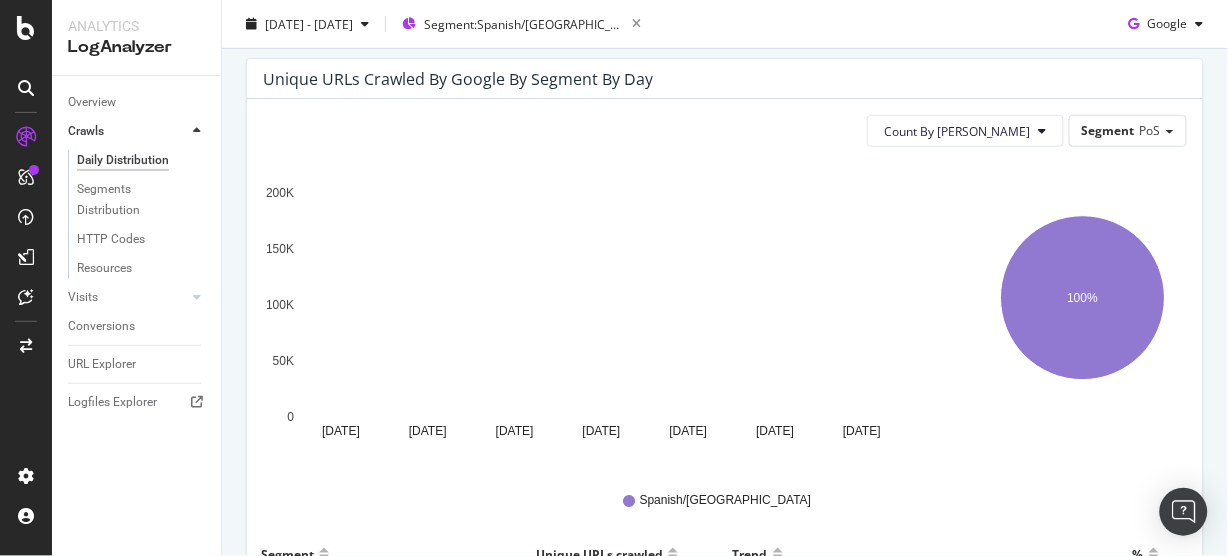 scroll, scrollTop: 195, scrollLeft: 0, axis: vertical 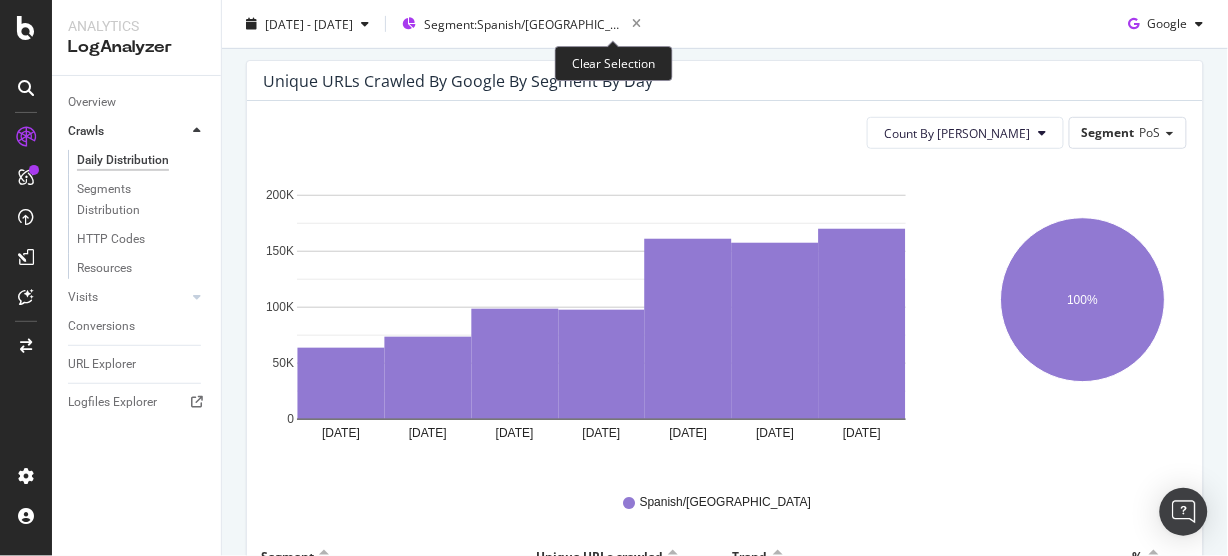 click at bounding box center (636, 24) 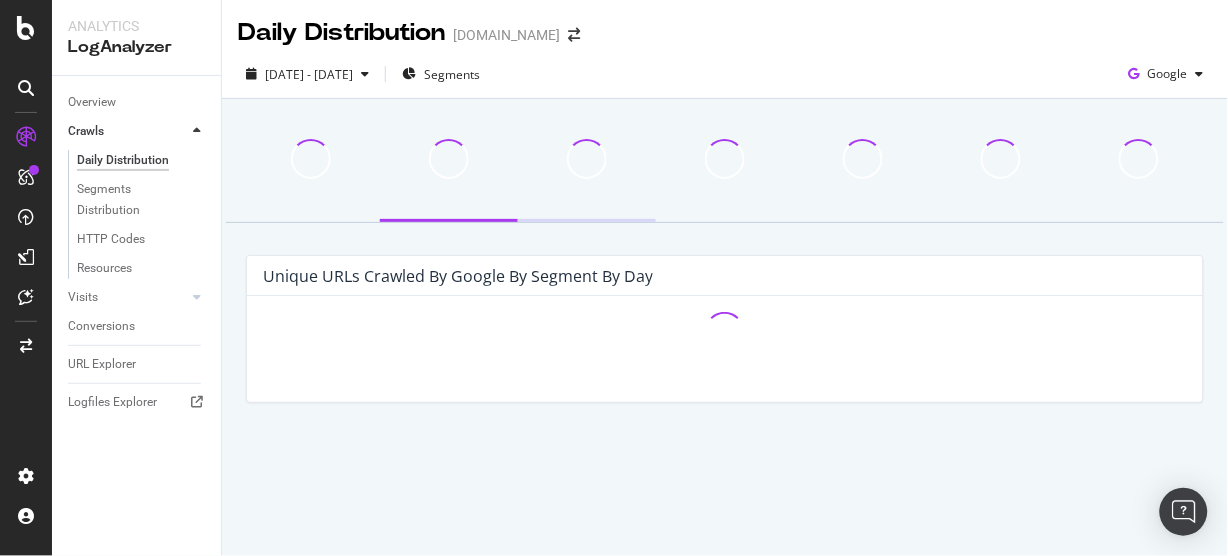 scroll, scrollTop: 0, scrollLeft: 0, axis: both 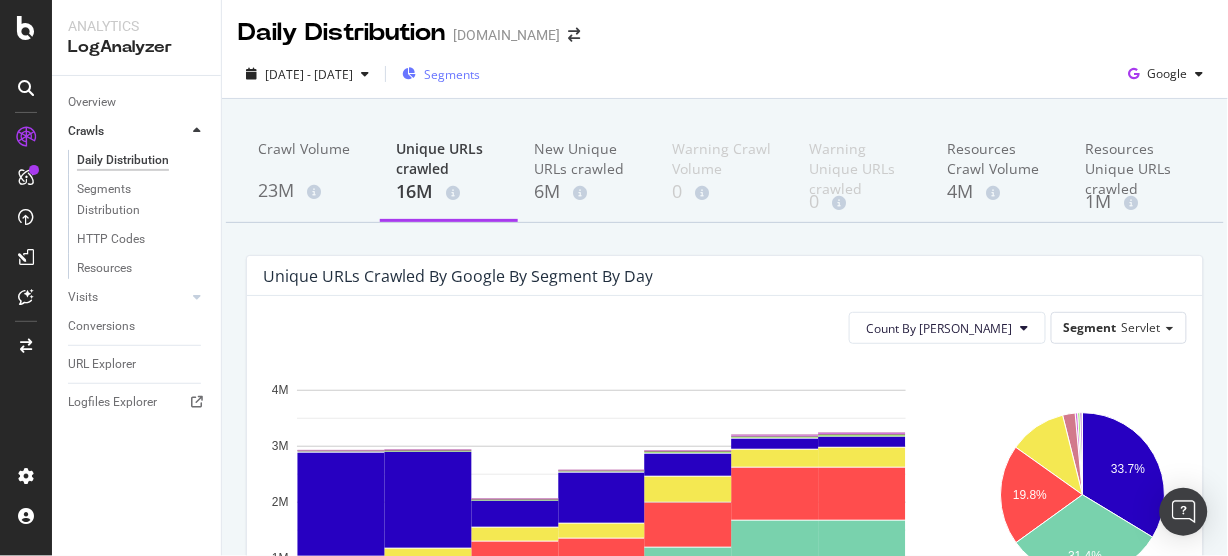 click on "Segments" at bounding box center [452, 74] 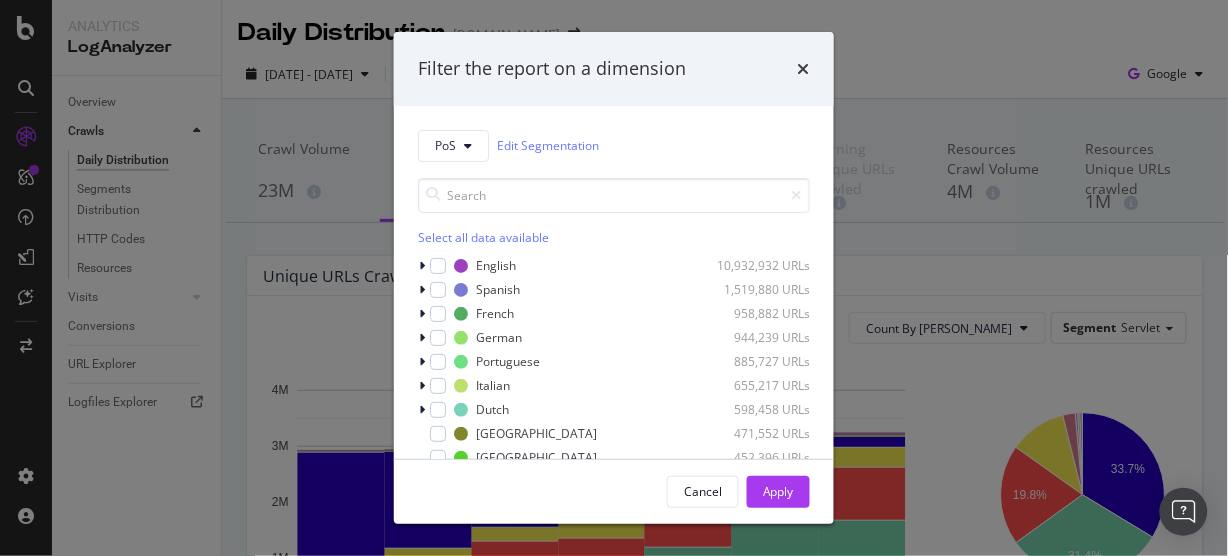 click on "Filter the report on a dimension PoS Edit Segmentation Select all data available English 10,932,932   URLs Spanish 1,519,880   URLs French 958,882   URLs German 944,239   URLs Portuguese 885,727   URLs Italian 655,217   URLs Dutch 598,458   URLs [GEOGRAPHIC_DATA] 471,552   URLs [GEOGRAPHIC_DATA] 452,396   URLs [GEOGRAPHIC_DATA] 446,791   URLs [GEOGRAPHIC_DATA] 181,978   URLs #nomatch 2,300   URLs Cancel Apply" at bounding box center [614, 278] 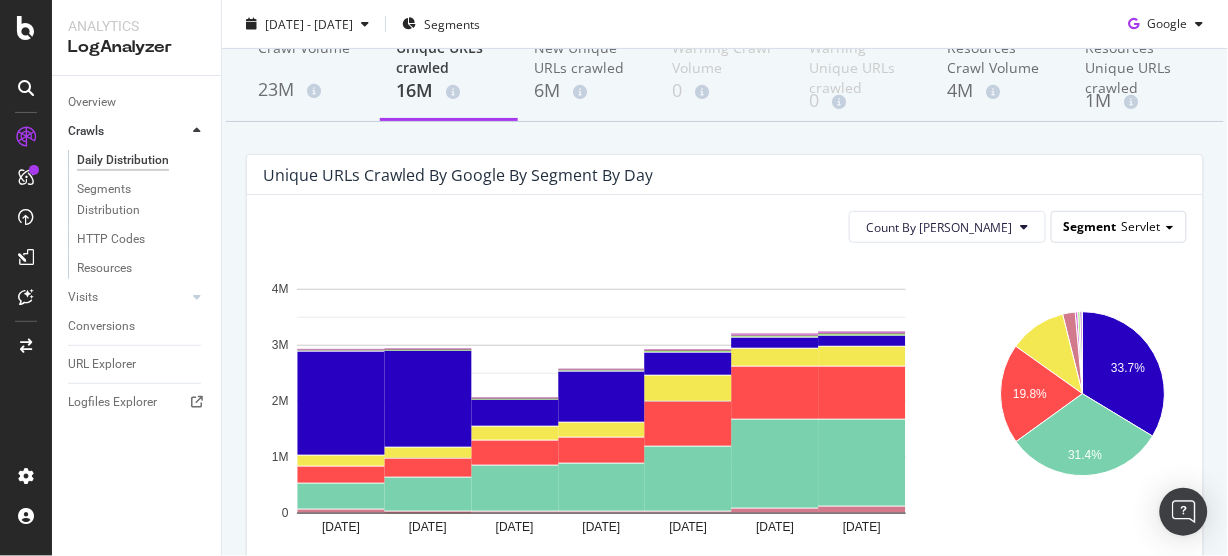 scroll, scrollTop: 106, scrollLeft: 0, axis: vertical 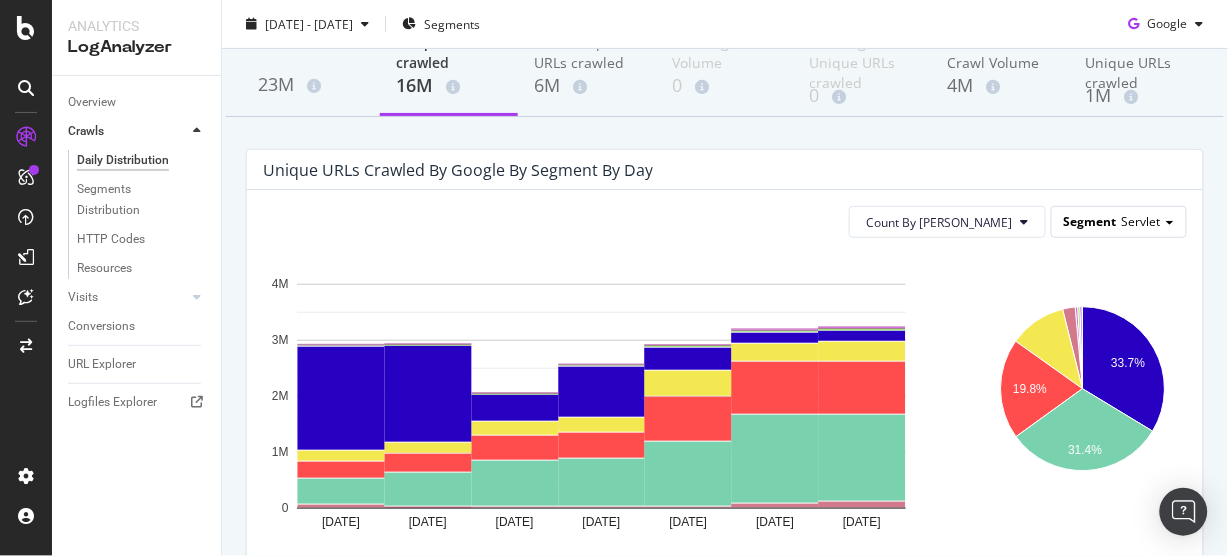 click on "Segment Servlet" at bounding box center (1119, 221) 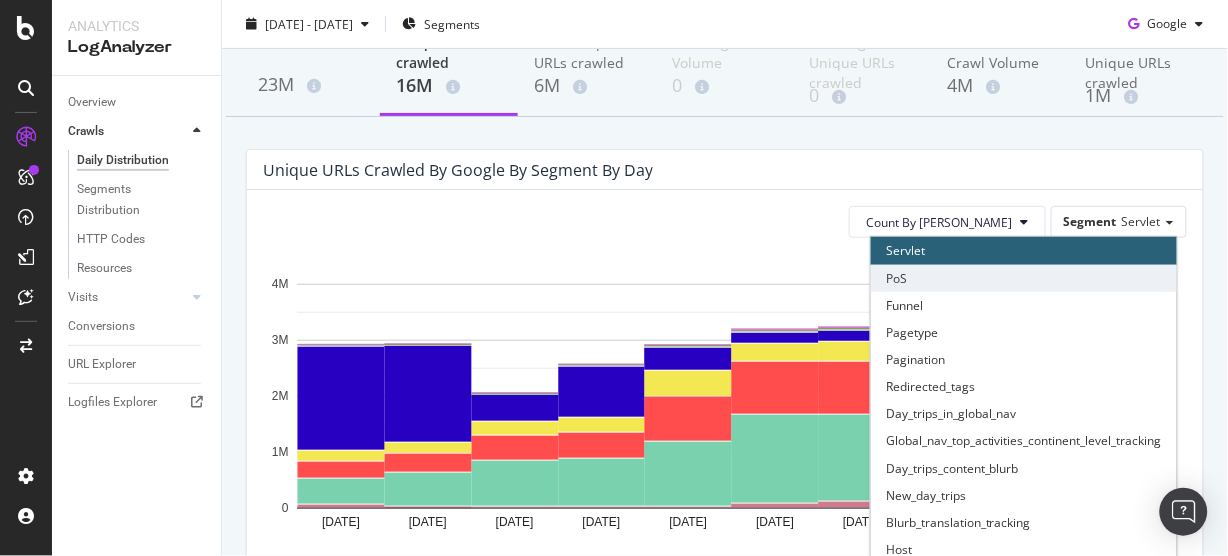 click on "PoS" at bounding box center (1024, 278) 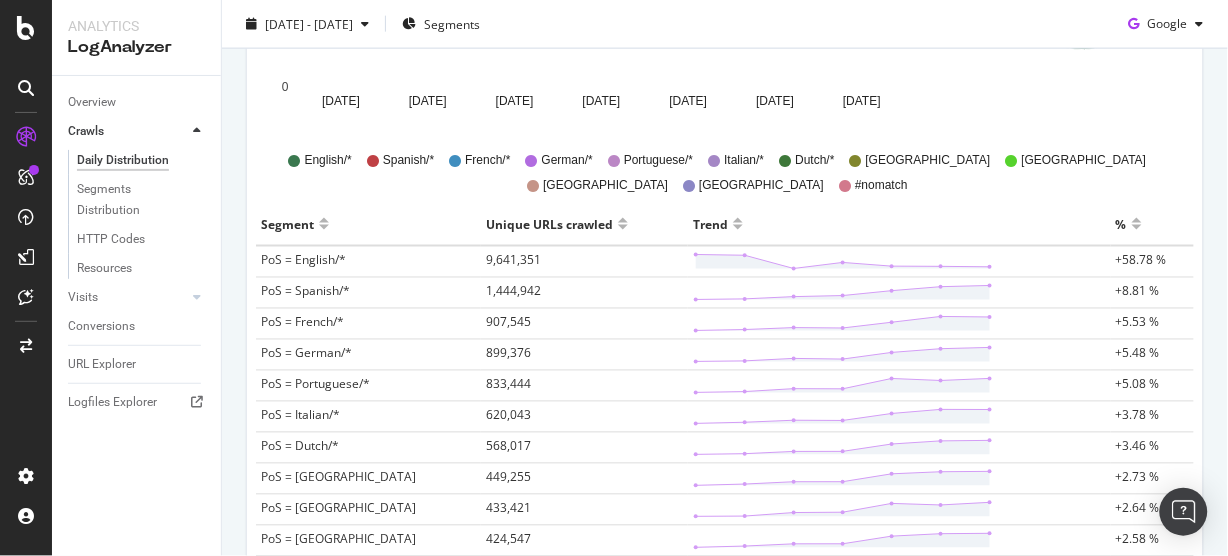 scroll, scrollTop: 533, scrollLeft: 0, axis: vertical 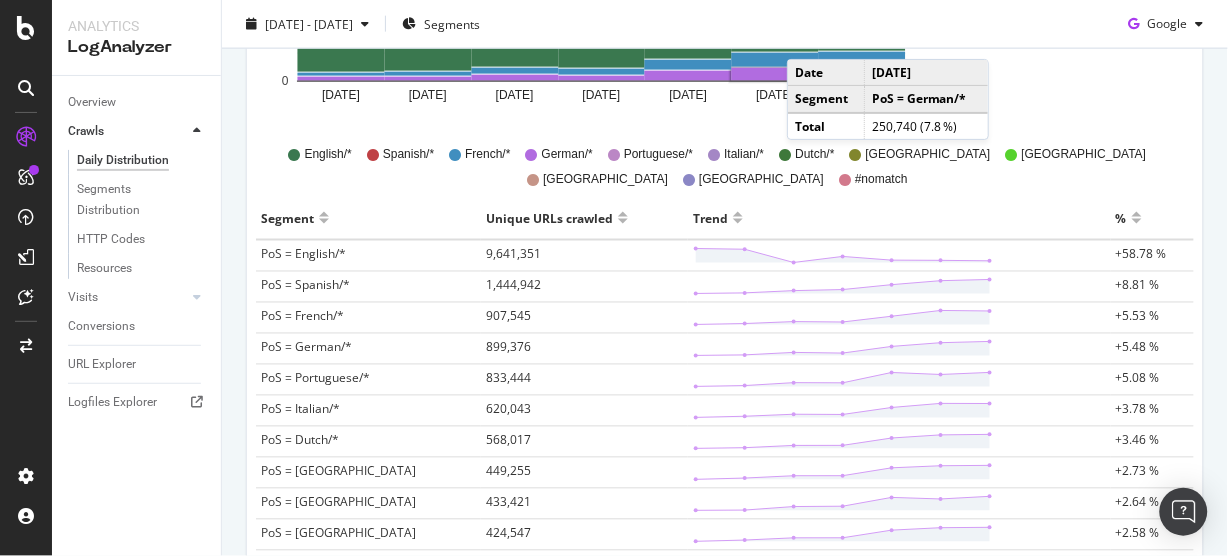 click on "Trend" at bounding box center (899, 218) 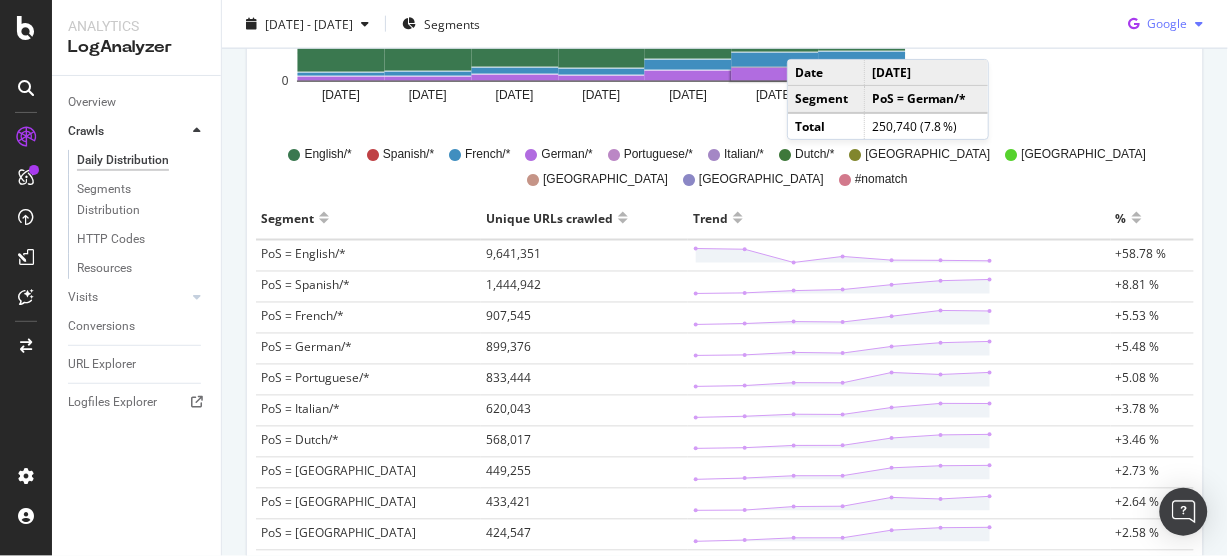 click on "Google" at bounding box center [1168, 23] 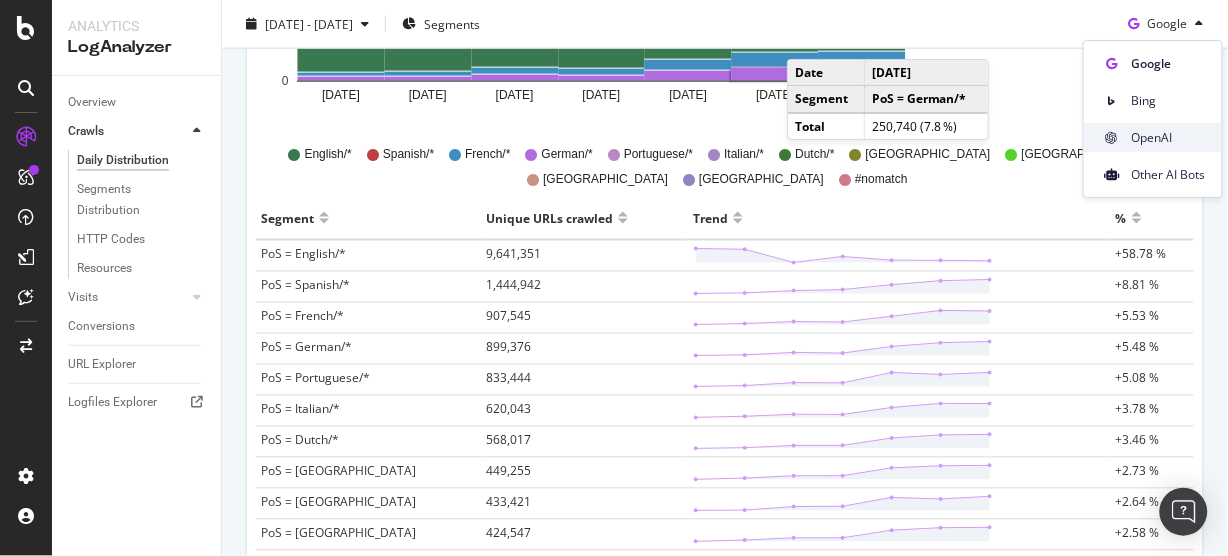 click on "OpenAI" at bounding box center (1153, 137) 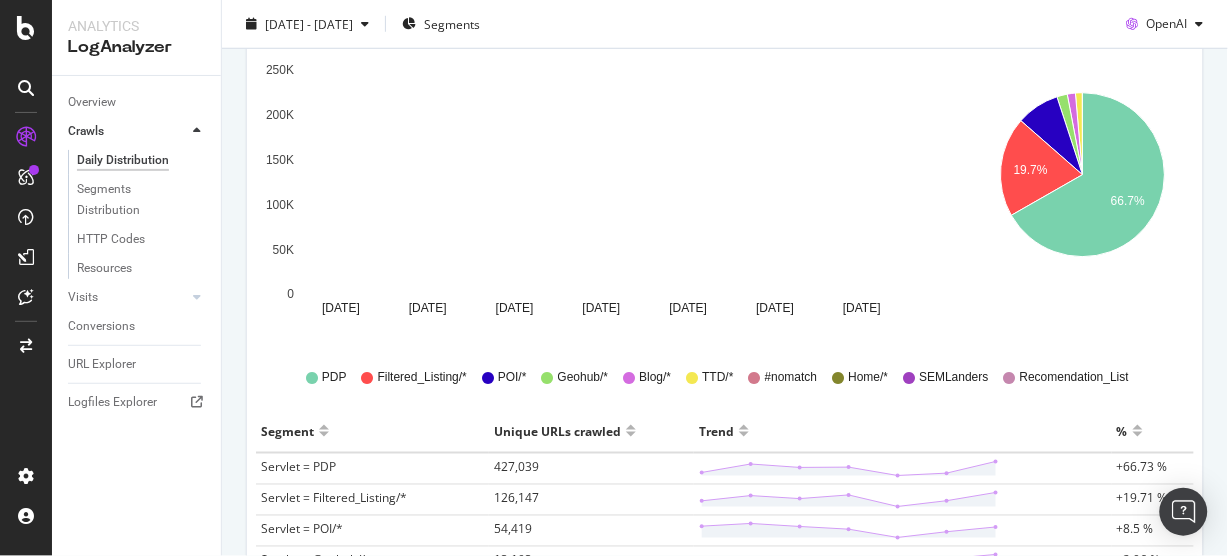 scroll, scrollTop: 213, scrollLeft: 0, axis: vertical 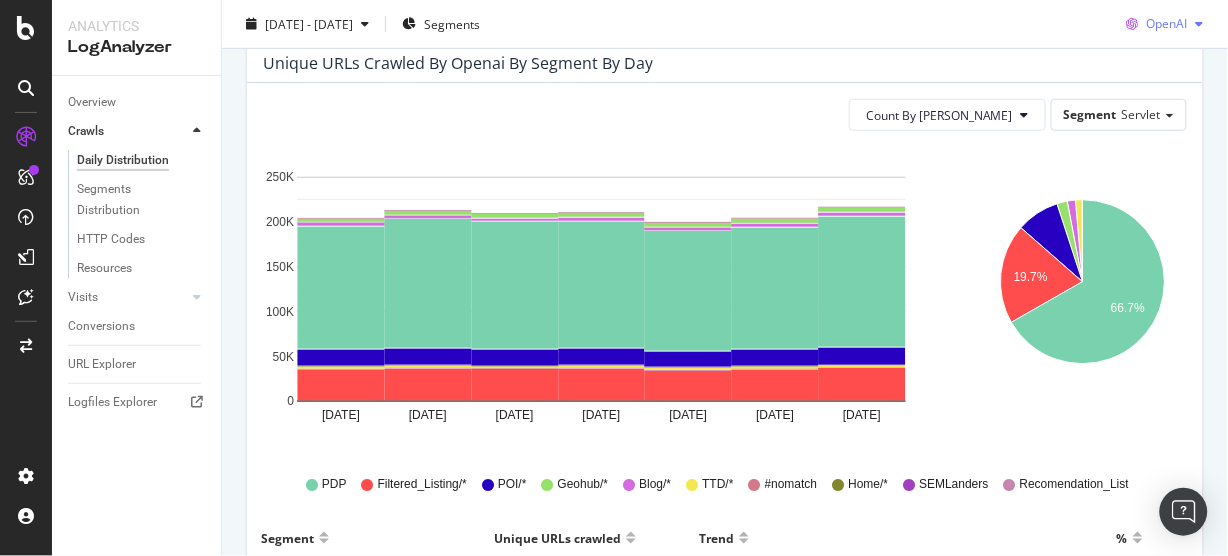 click at bounding box center [1133, 24] 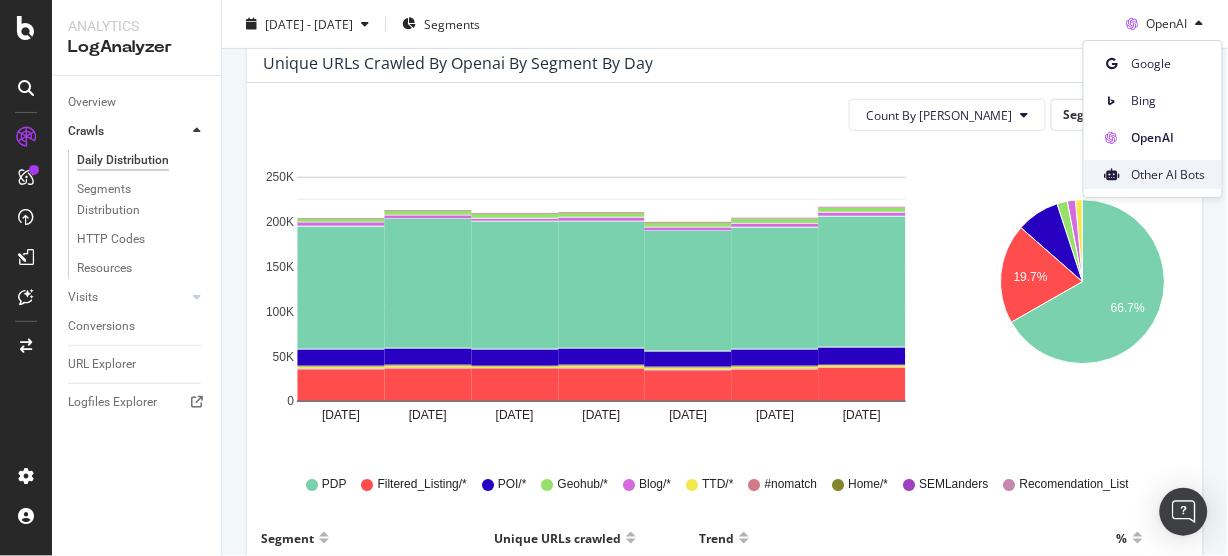 click at bounding box center [1112, 175] 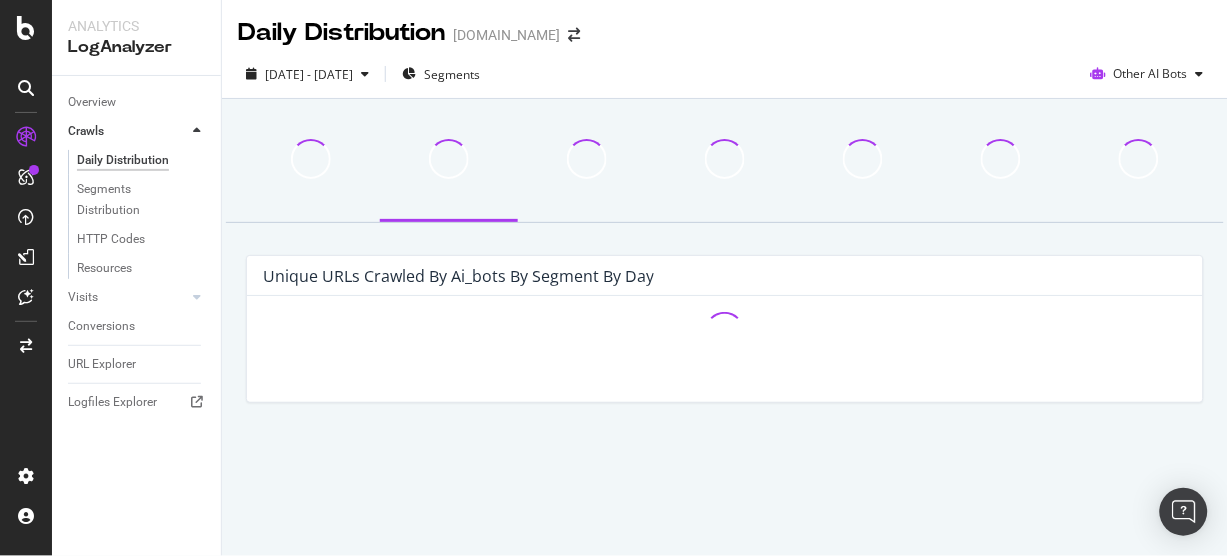 scroll, scrollTop: 0, scrollLeft: 0, axis: both 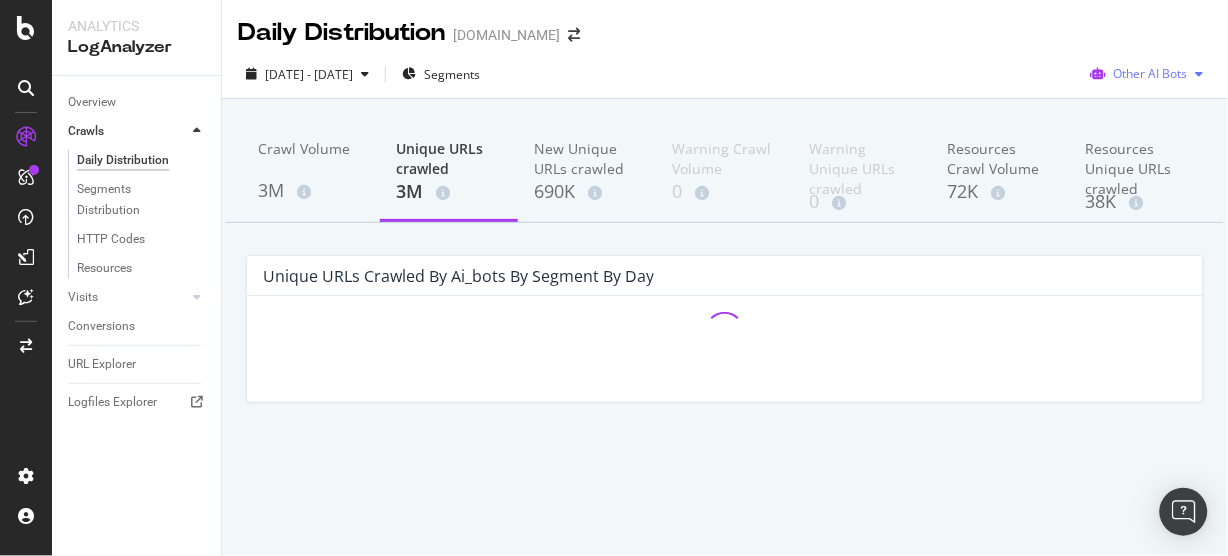 click on "Other AI Bots" at bounding box center [1151, 73] 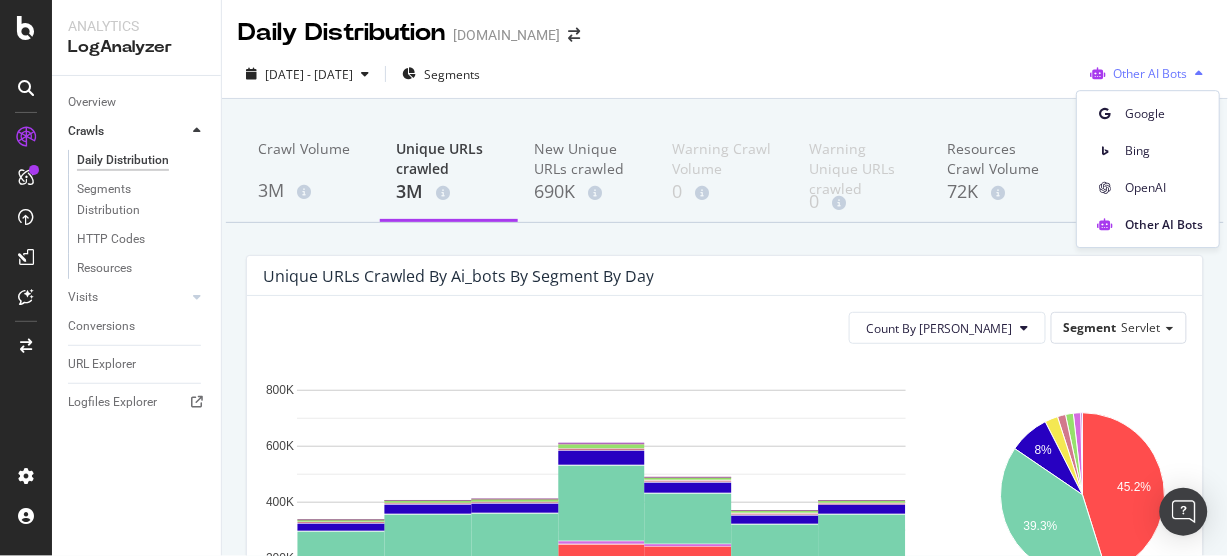 click on "Other AI Bots" at bounding box center [1151, 73] 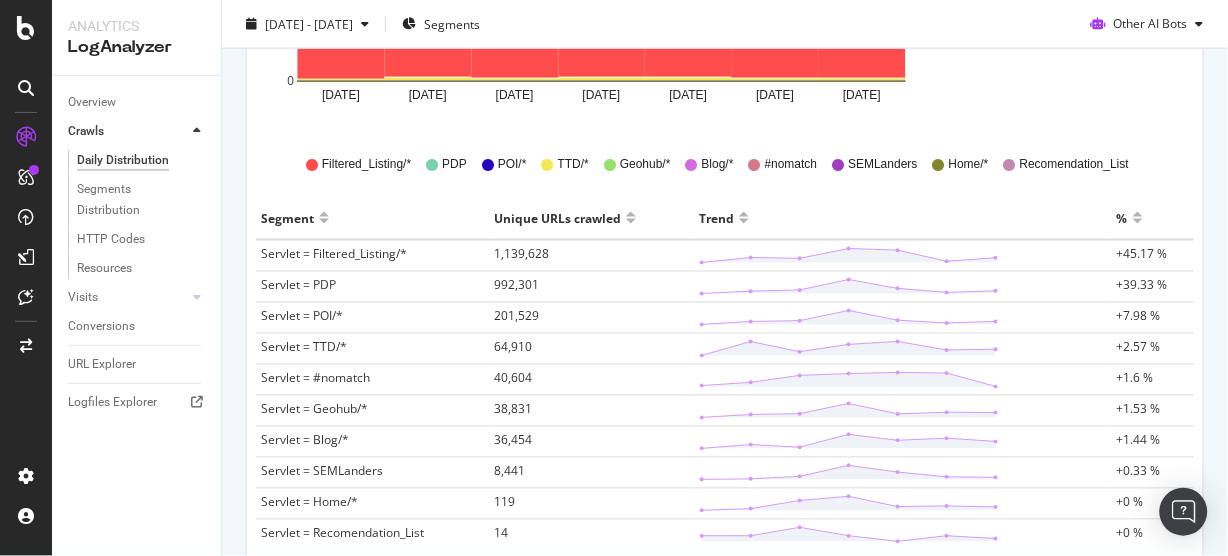 scroll, scrollTop: 0, scrollLeft: 0, axis: both 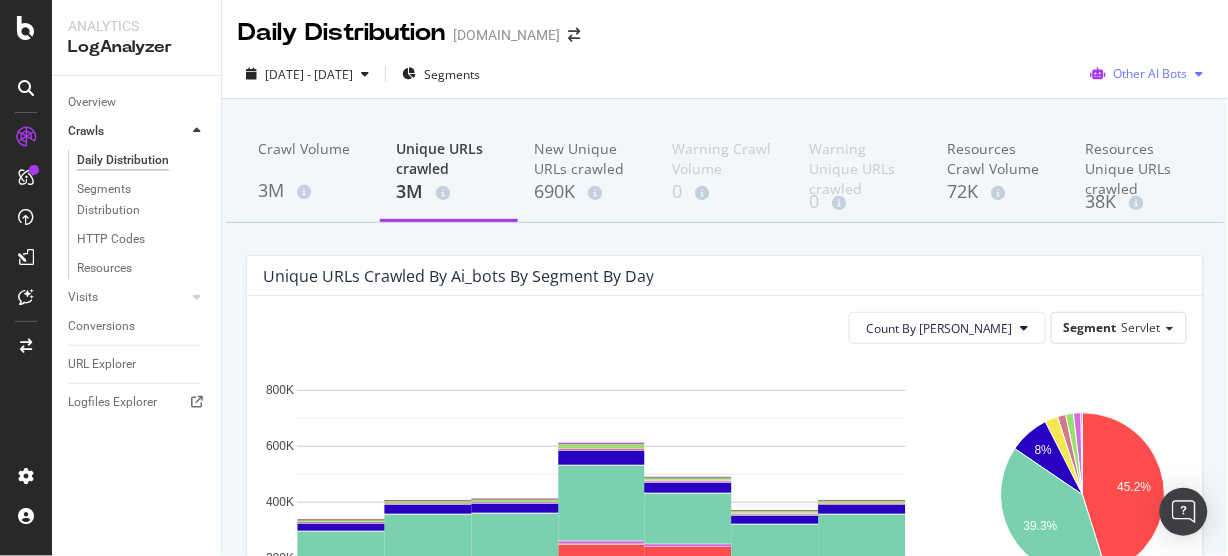 click on "Other AI Bots" at bounding box center (1151, 73) 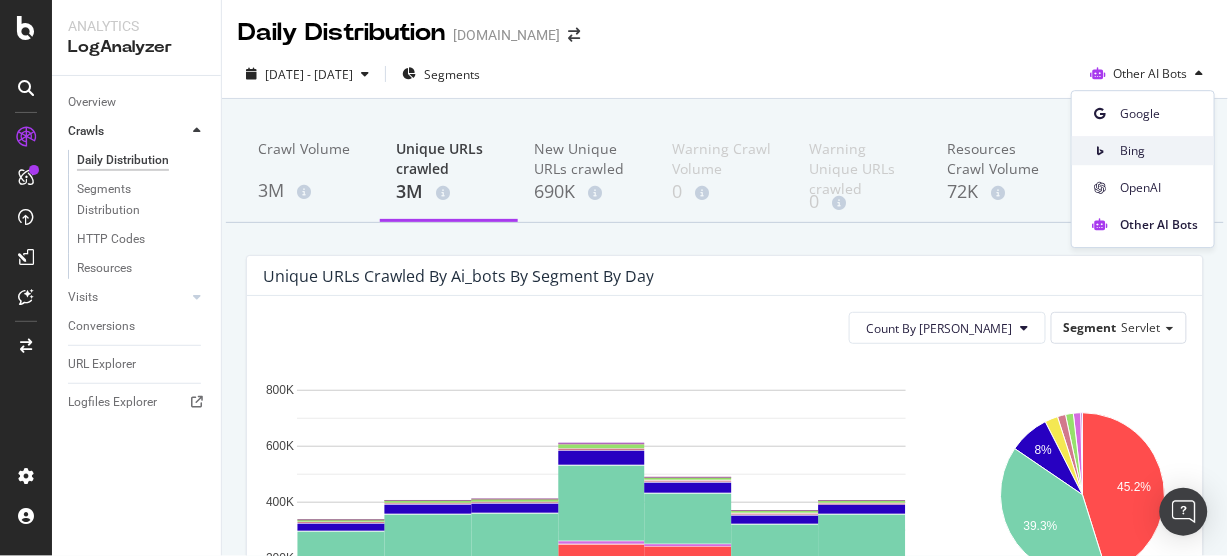 click on "Bing" at bounding box center [1159, 151] 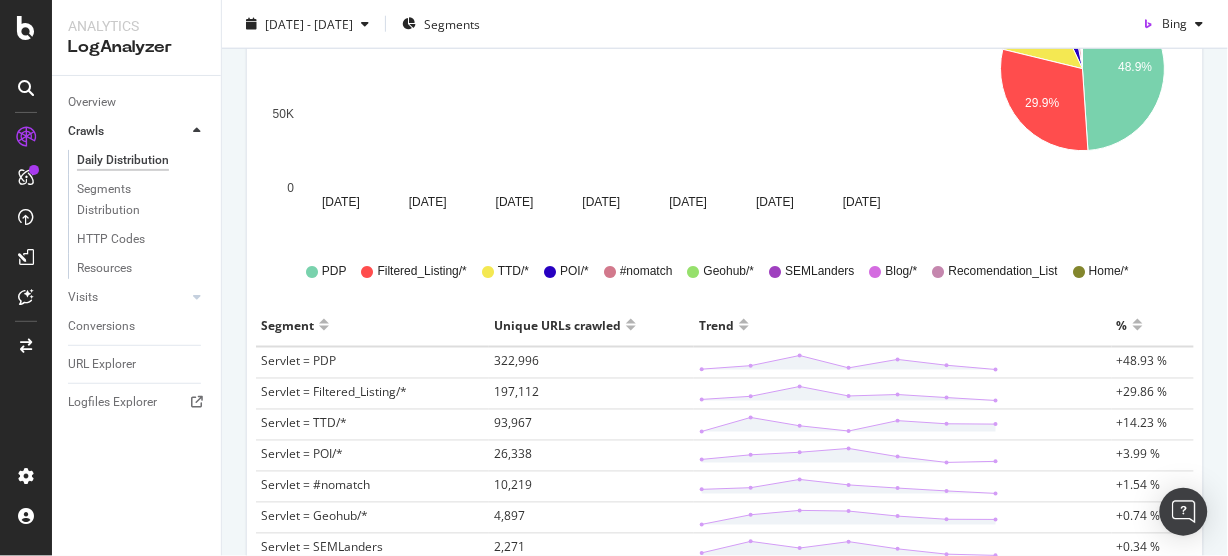 scroll, scrollTop: 0, scrollLeft: 0, axis: both 